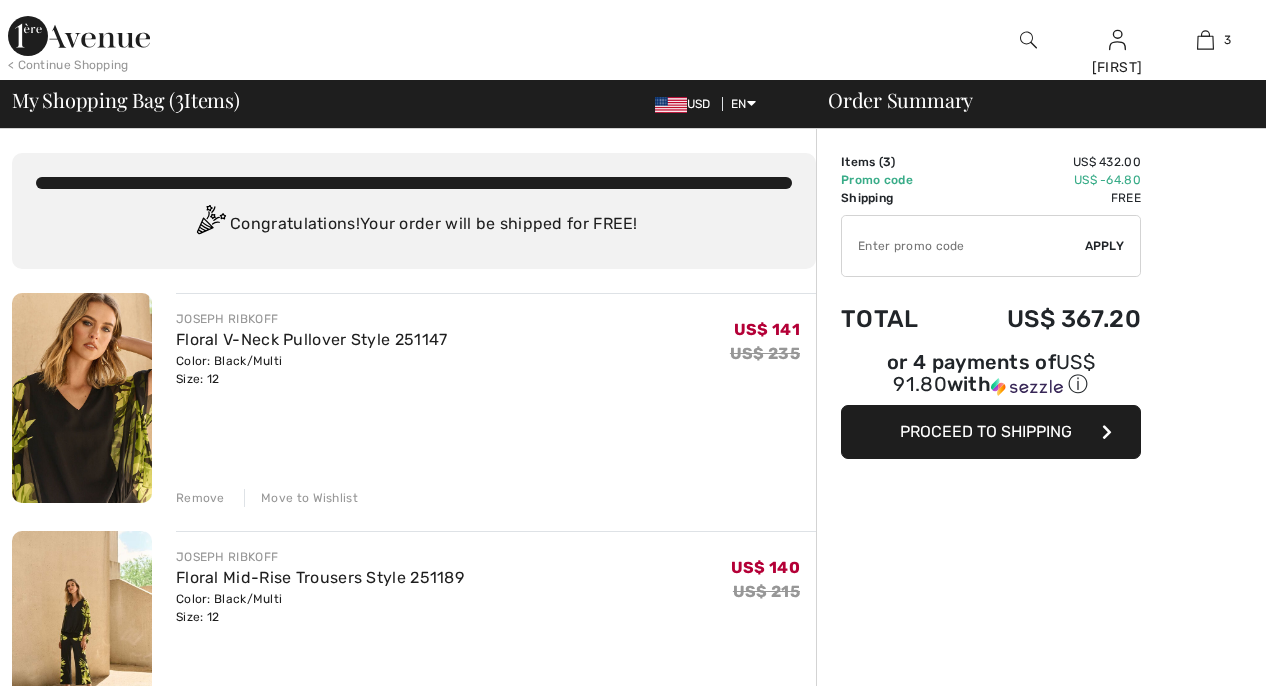 scroll, scrollTop: 152, scrollLeft: 0, axis: vertical 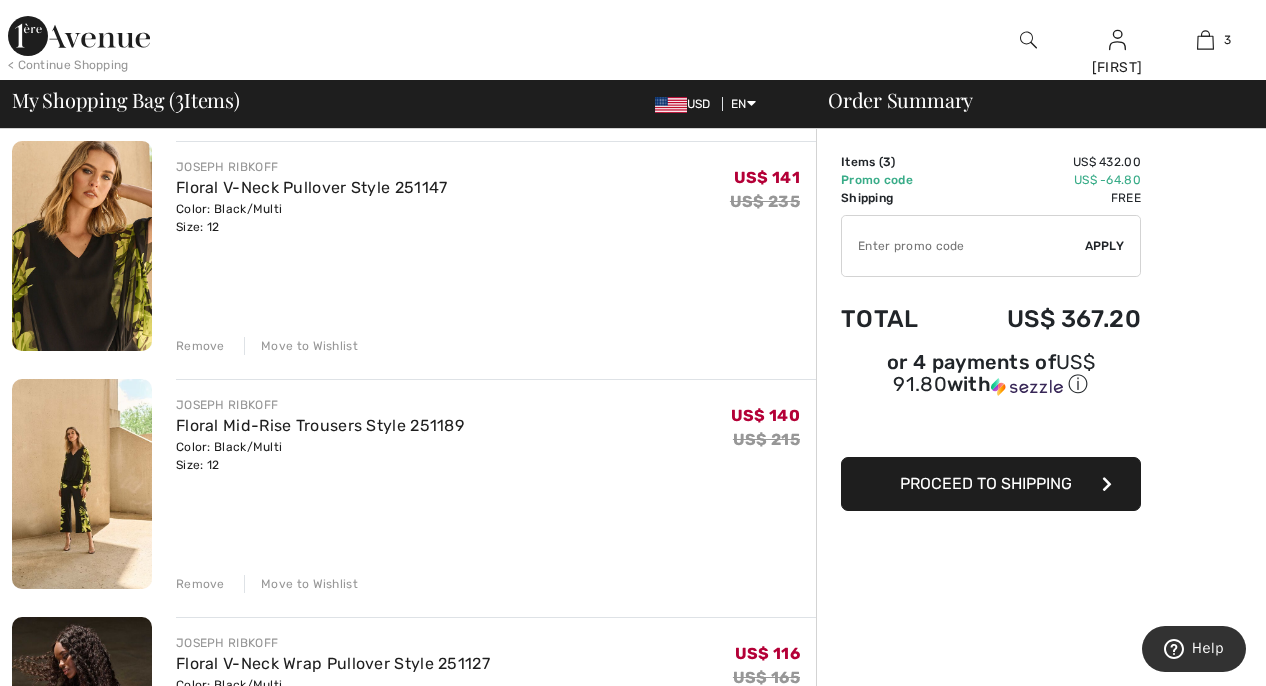 click on "Move to Wishlist" at bounding box center (301, 346) 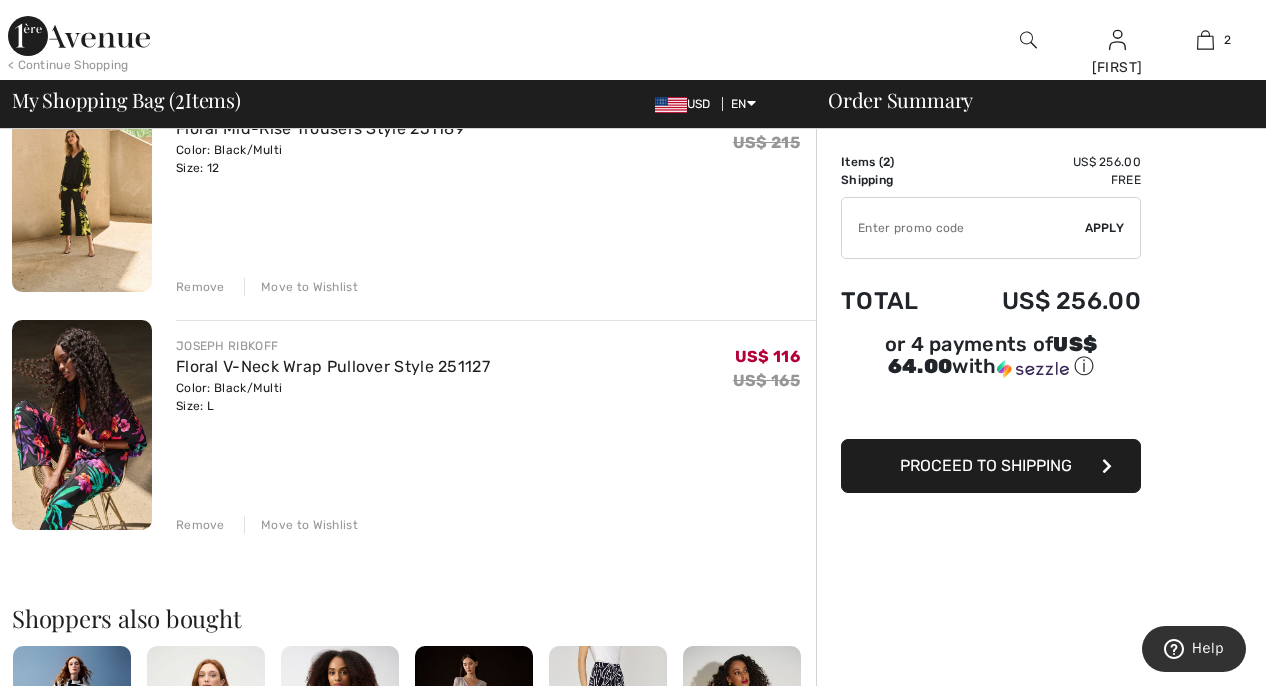 scroll, scrollTop: 208, scrollLeft: 0, axis: vertical 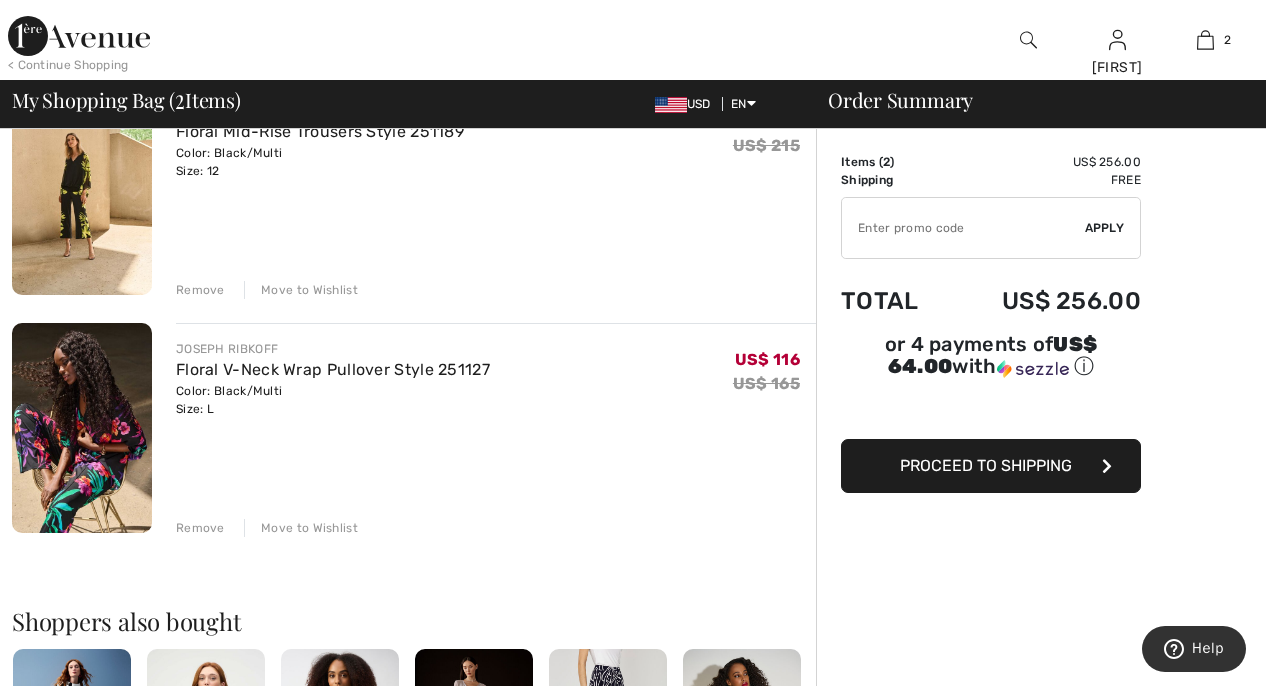 click on "Move to Wishlist" at bounding box center (301, 290) 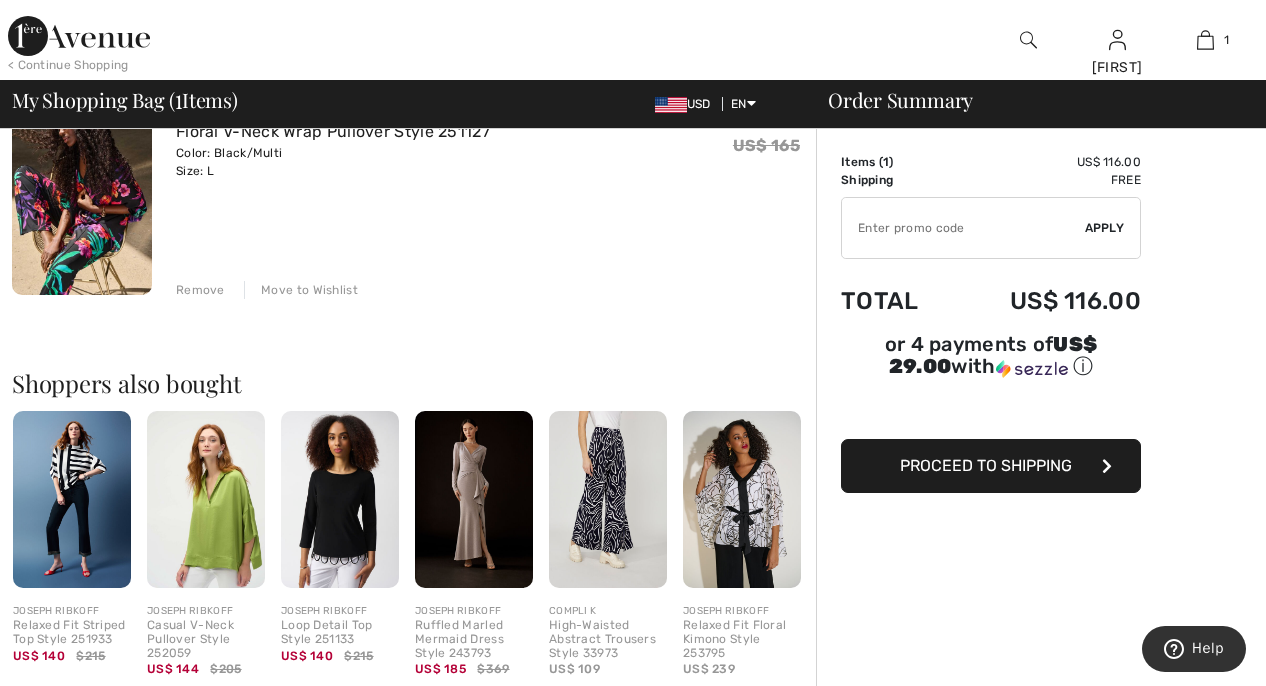 click on "Move to Wishlist" at bounding box center (301, 290) 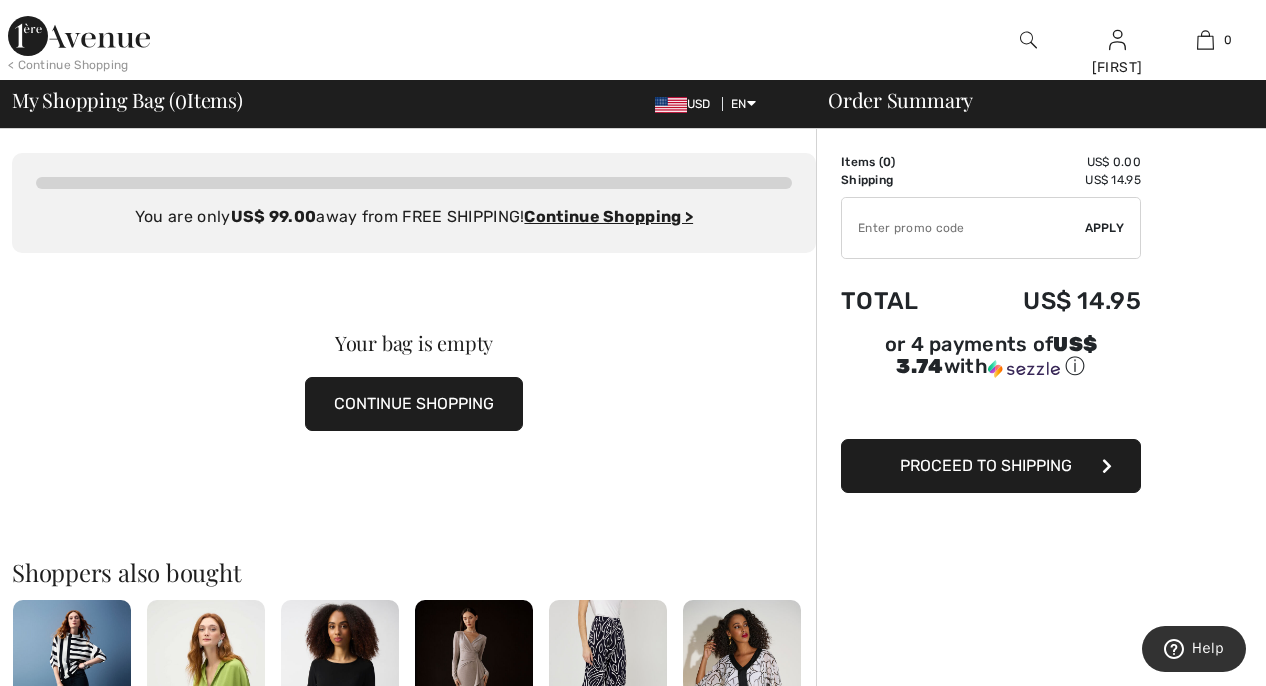 scroll, scrollTop: 0, scrollLeft: 0, axis: both 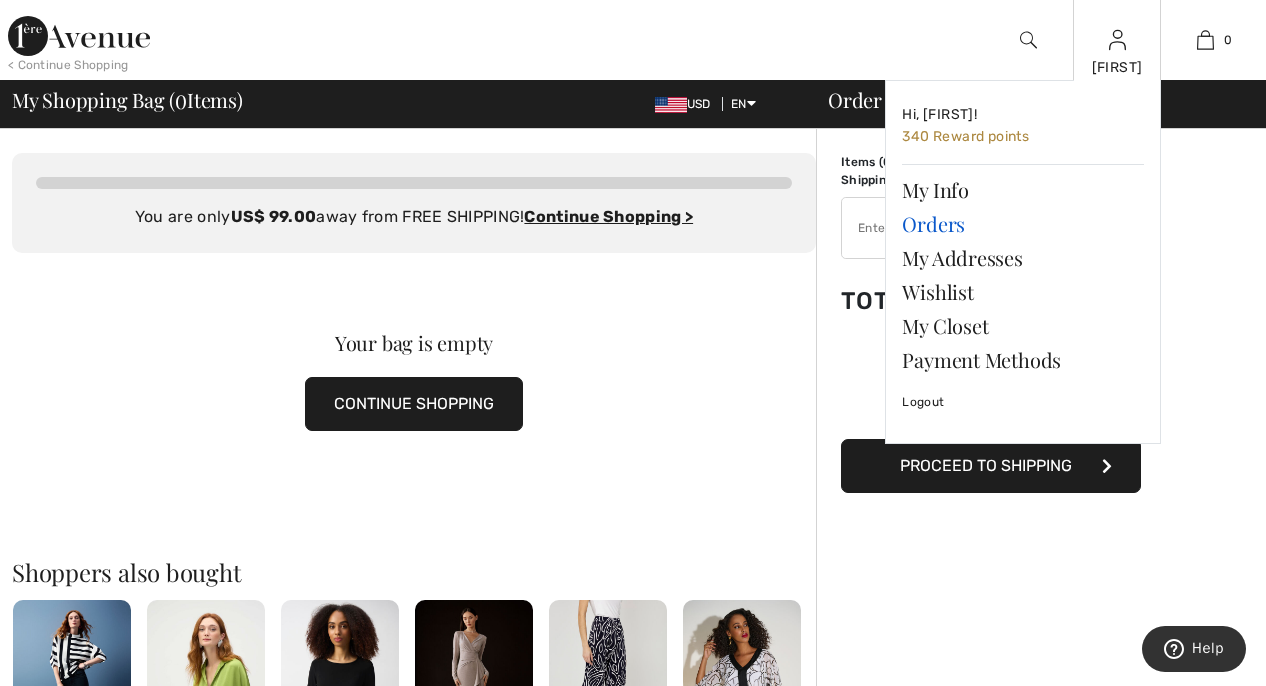 click on "Orders" at bounding box center (1023, 224) 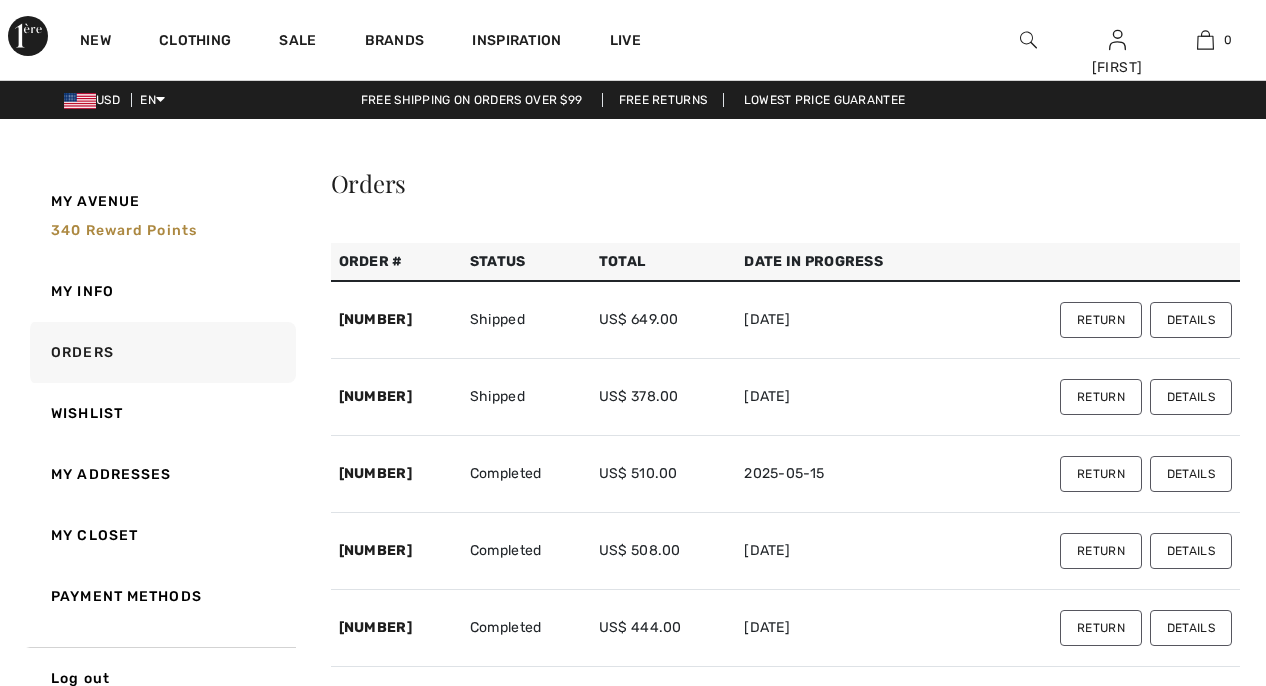 scroll, scrollTop: 0, scrollLeft: 0, axis: both 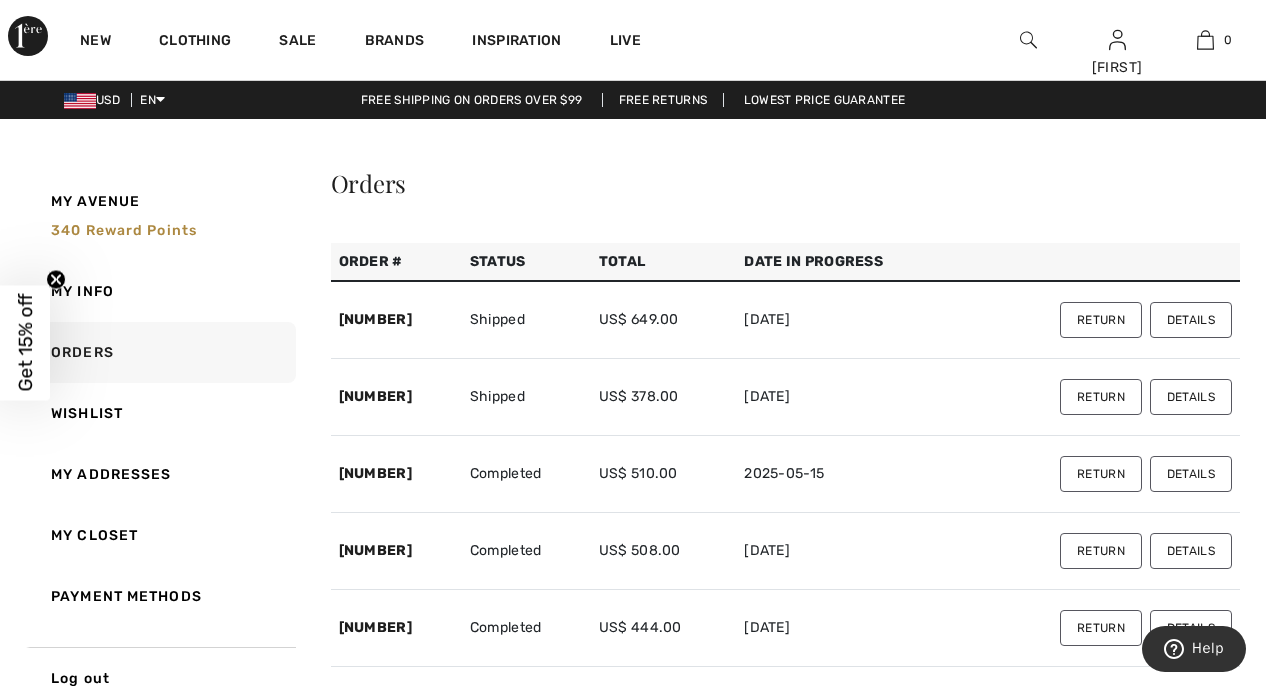click on "Details" at bounding box center (1191, 320) 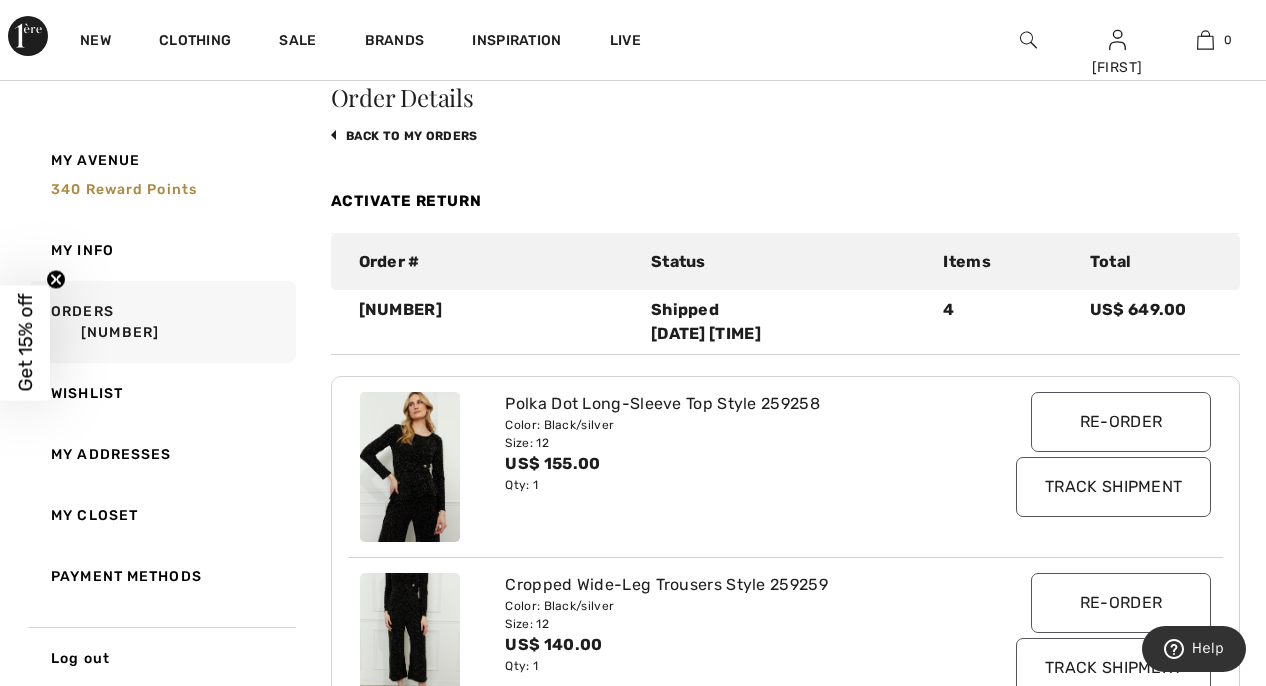 scroll, scrollTop: 86, scrollLeft: 0, axis: vertical 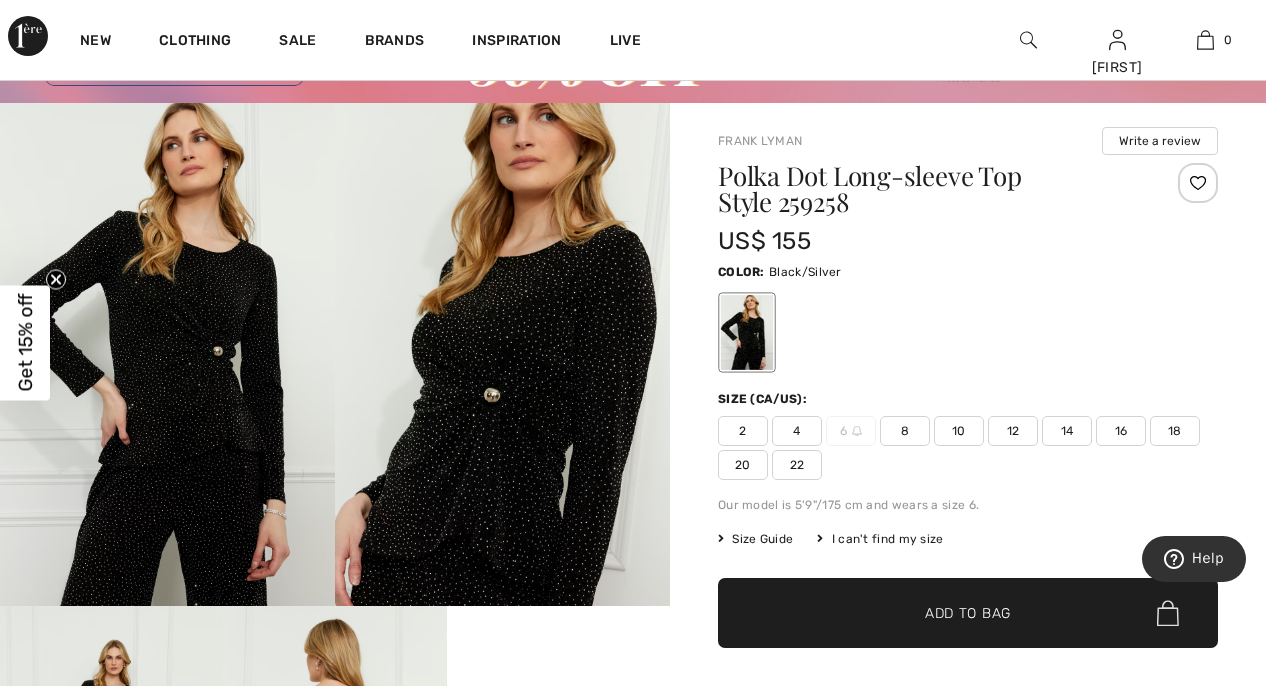 click on "14" at bounding box center (1067, 431) 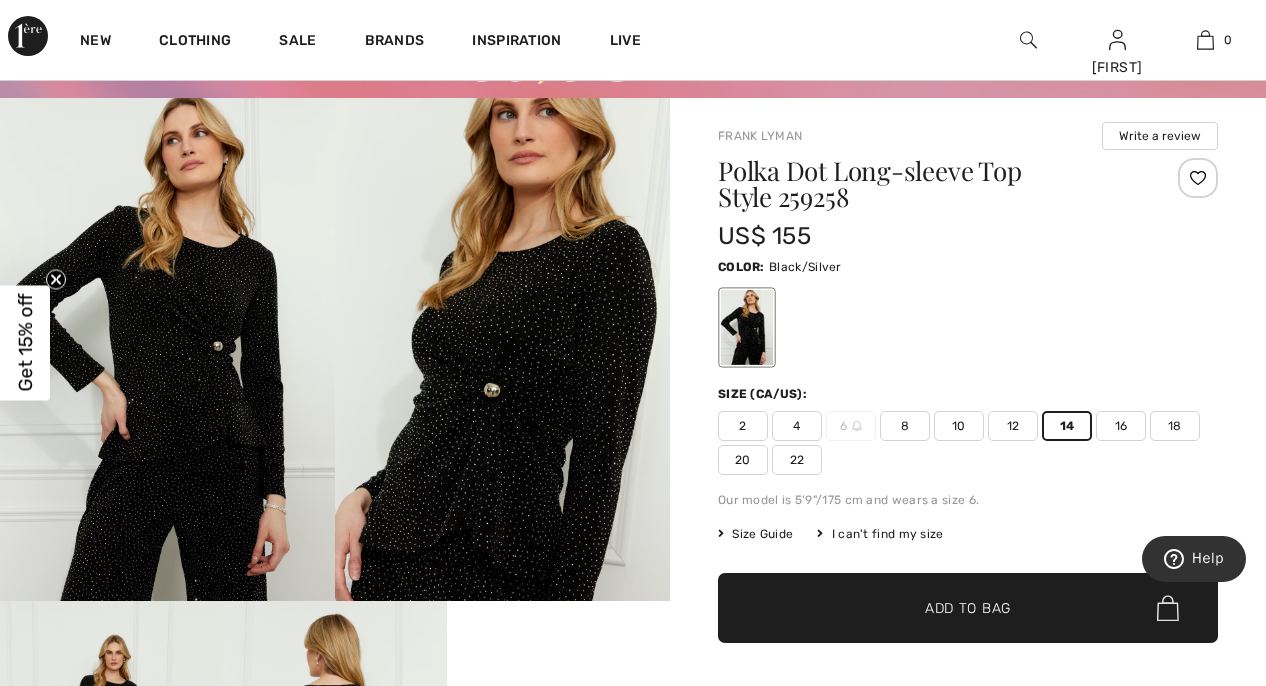 scroll, scrollTop: 150, scrollLeft: 0, axis: vertical 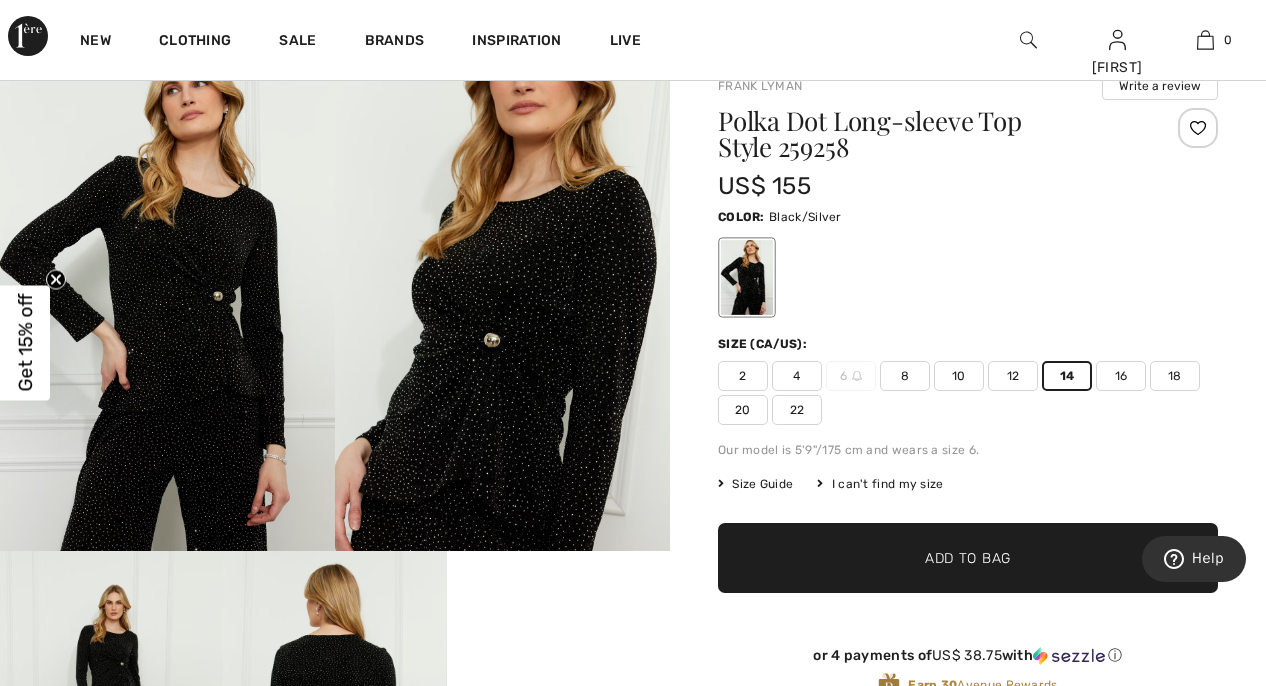click on "Add to Bag" at bounding box center (968, 558) 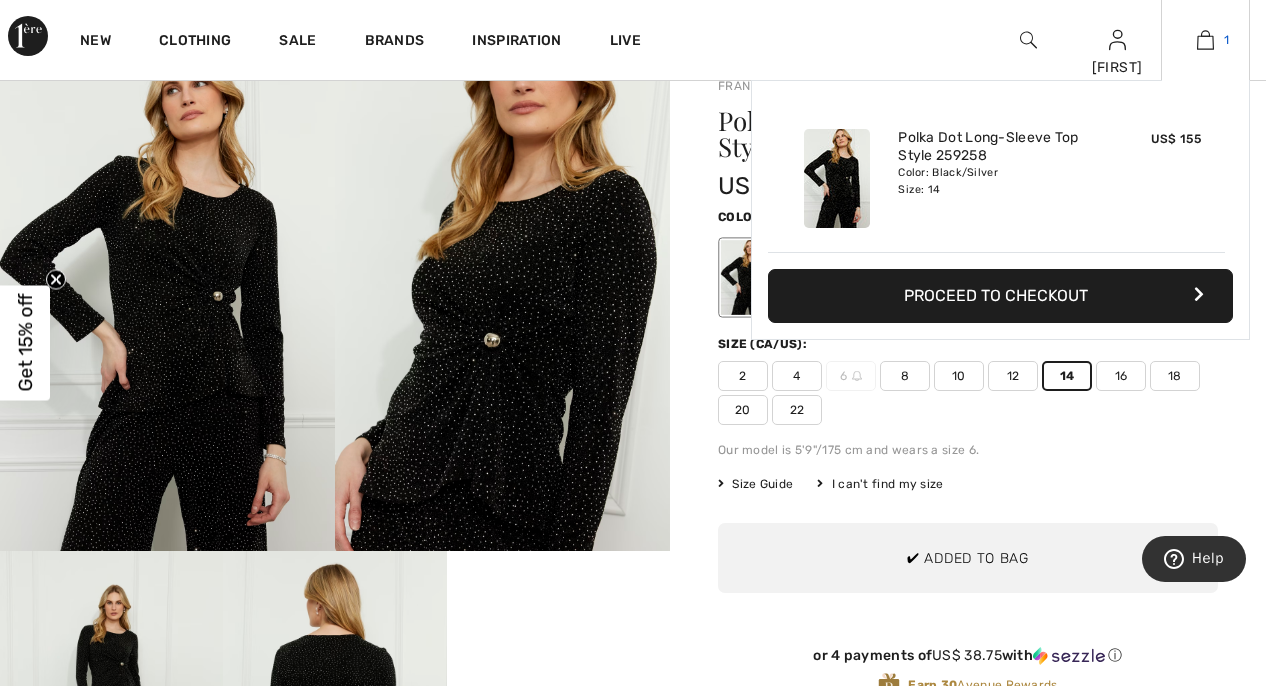 scroll, scrollTop: 0, scrollLeft: 0, axis: both 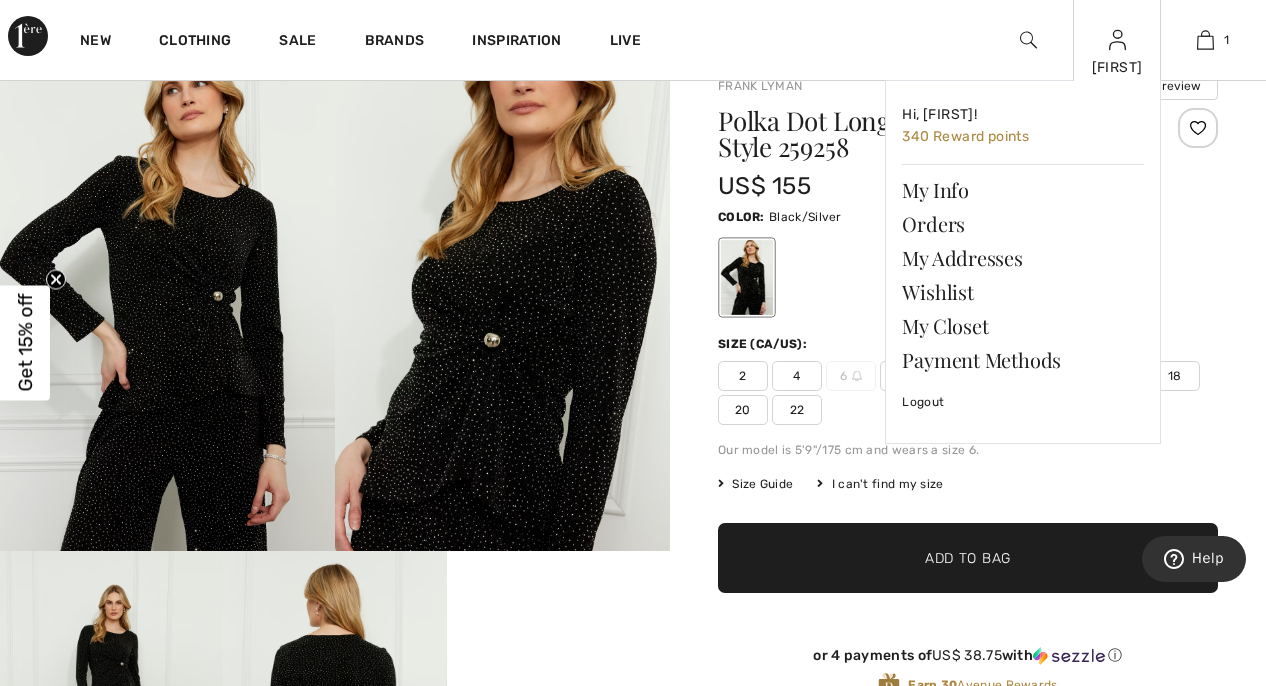 click on "Marsha
Hi, Marsha!   340 Reward points
My Info
Orders
My Addresses
Wishlist
My Closet
Payment Methods
Logout" at bounding box center (1117, 40) 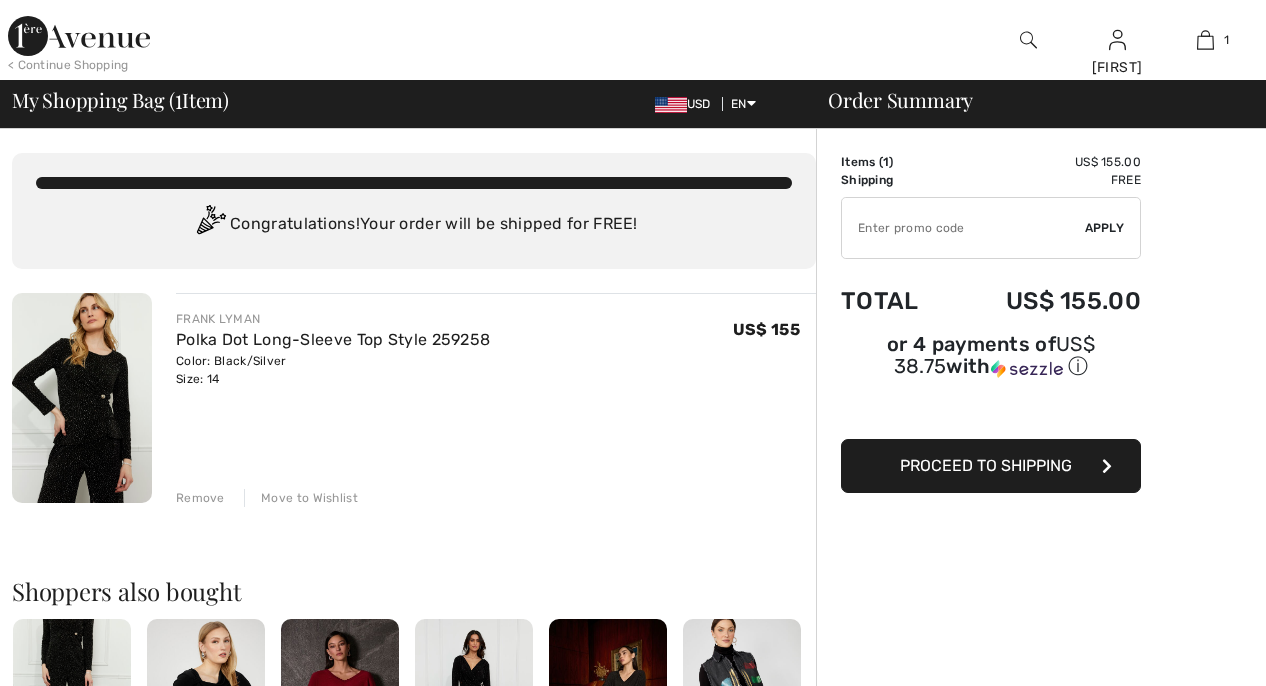 scroll, scrollTop: 0, scrollLeft: 0, axis: both 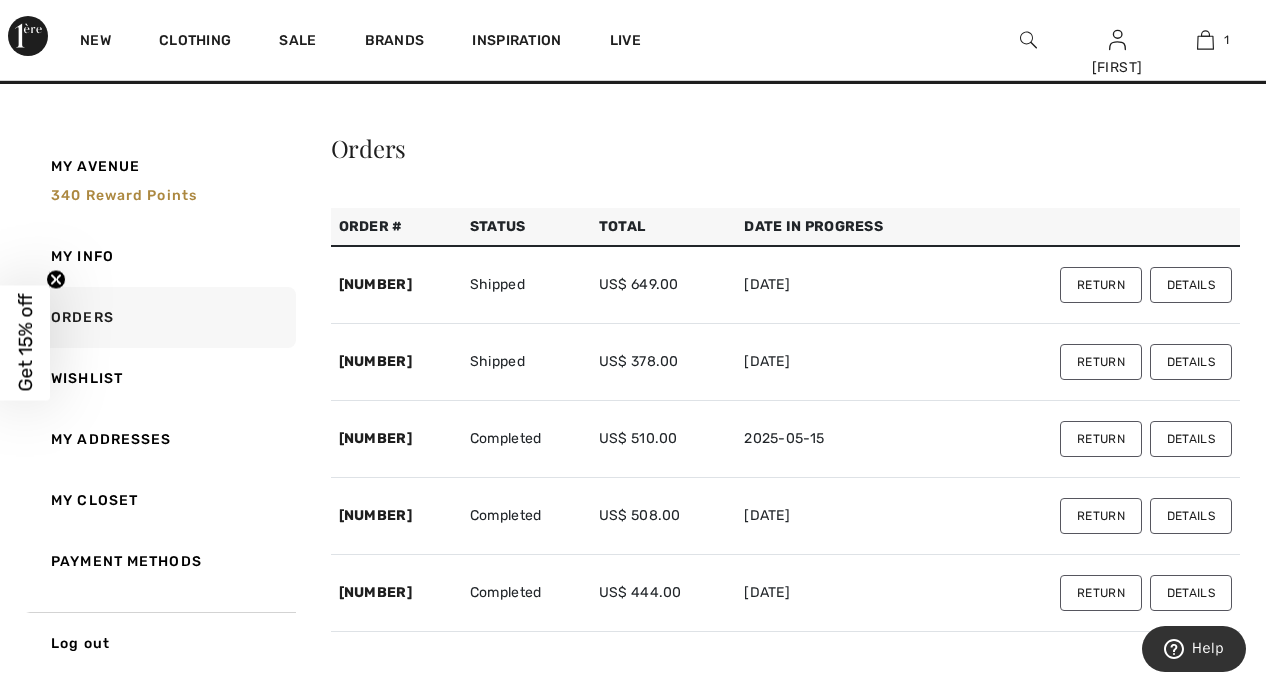 click on "Details" at bounding box center (1191, 285) 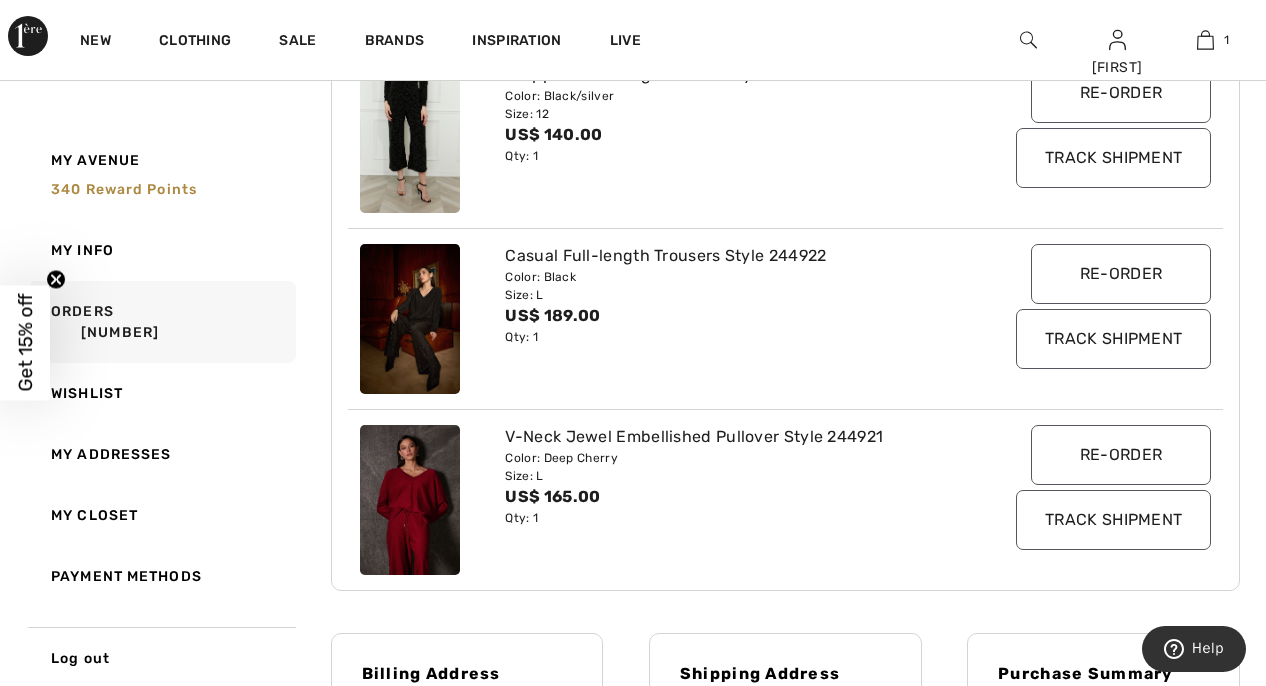 scroll, scrollTop: 598, scrollLeft: 0, axis: vertical 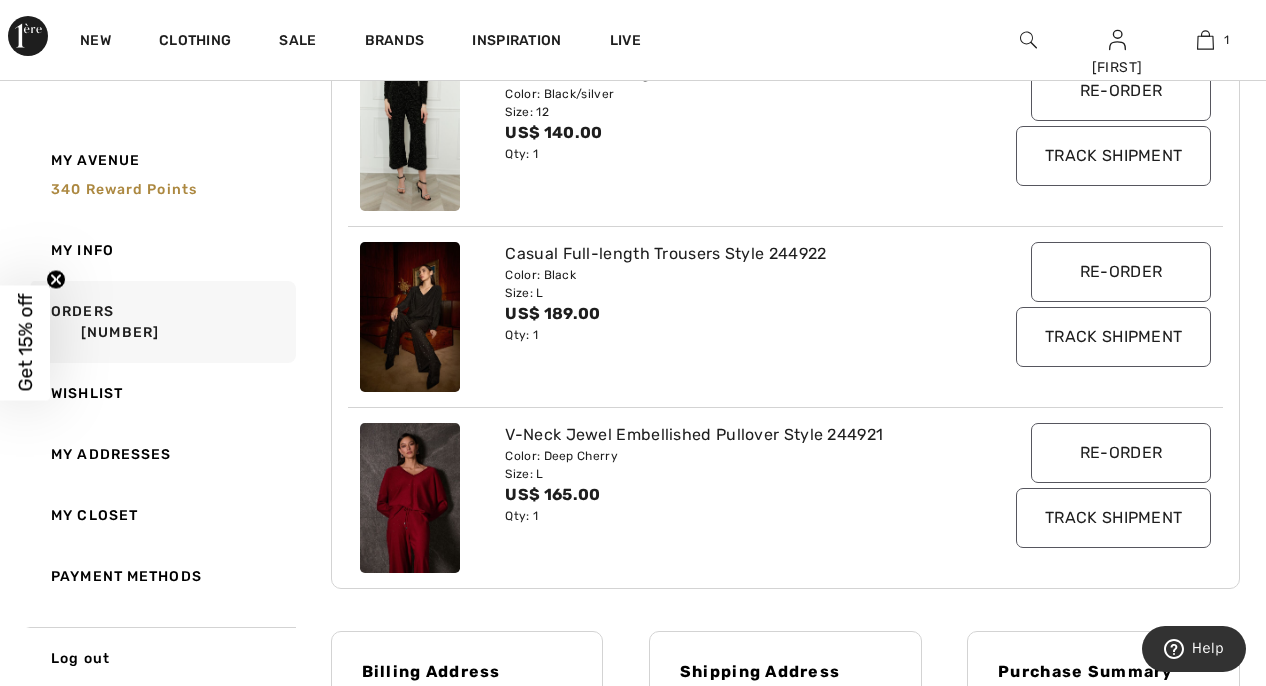 click on "Re-order" at bounding box center (1121, 272) 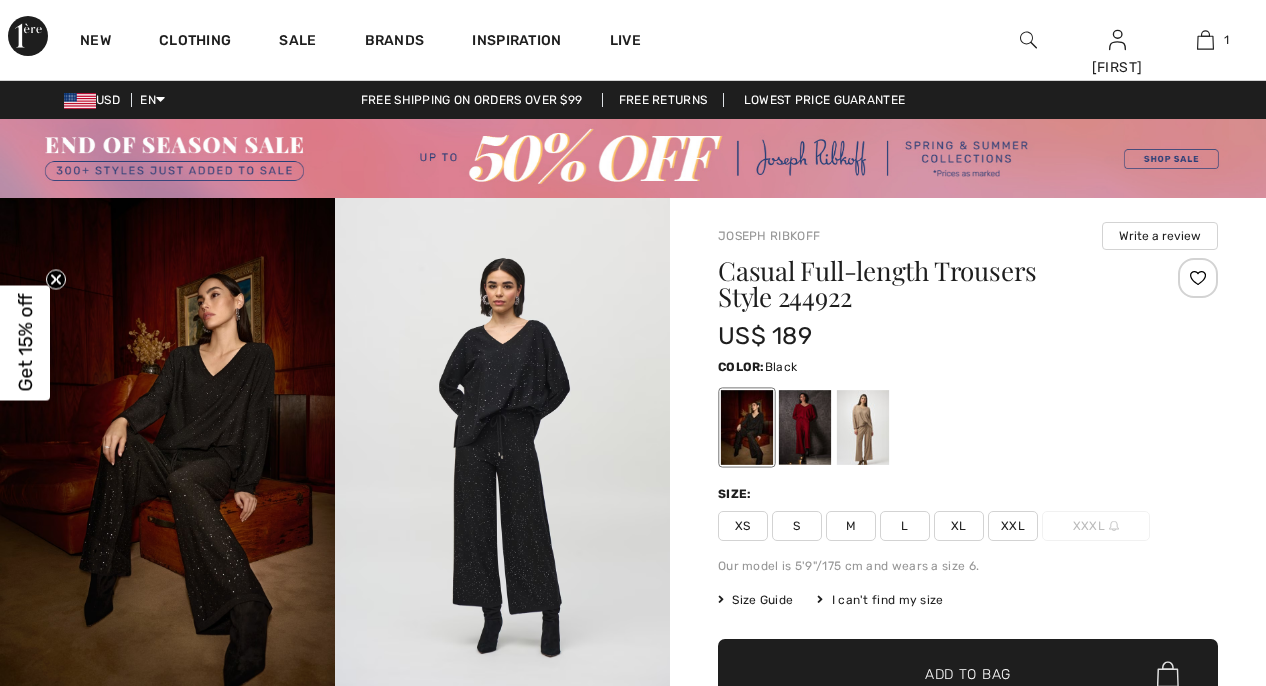 scroll, scrollTop: 0, scrollLeft: 0, axis: both 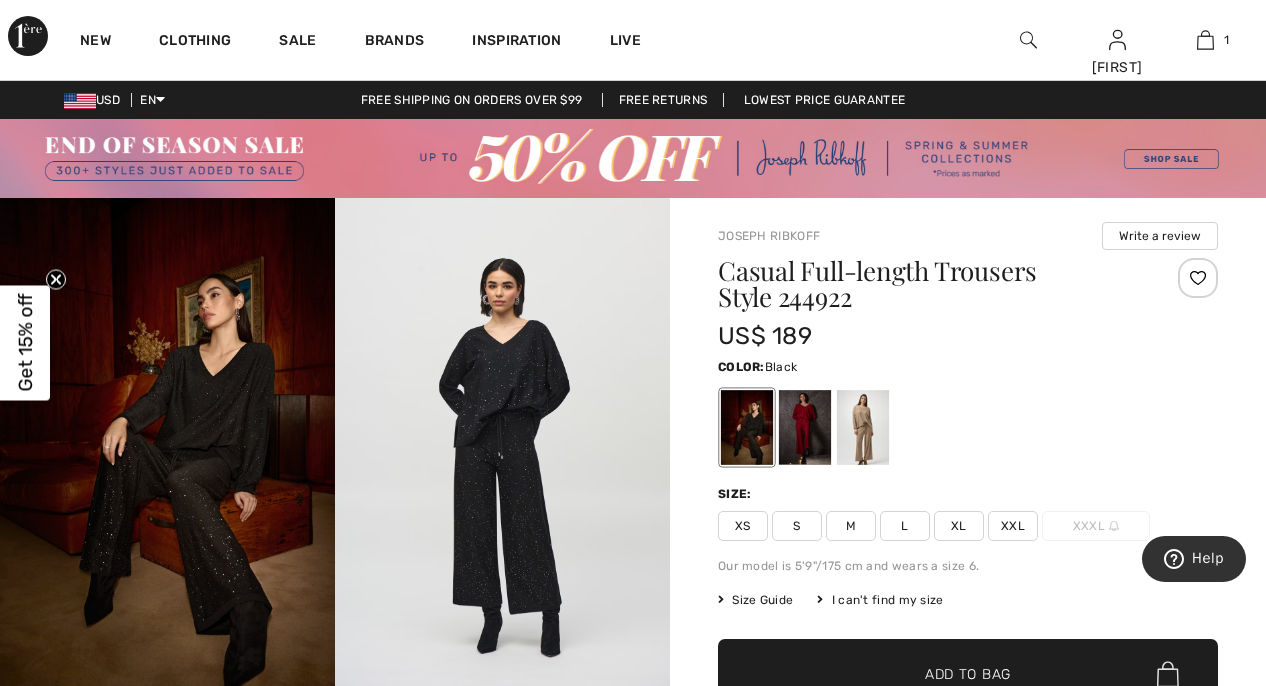 click at bounding box center (747, 427) 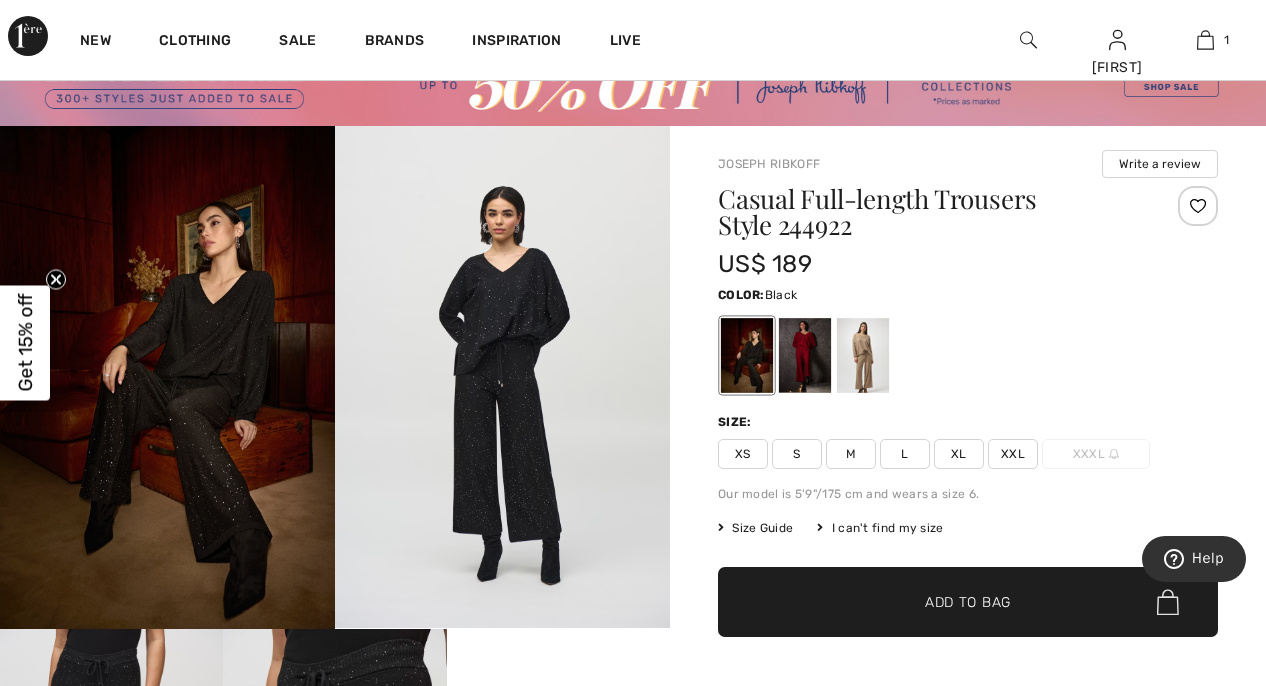 scroll, scrollTop: 75, scrollLeft: 0, axis: vertical 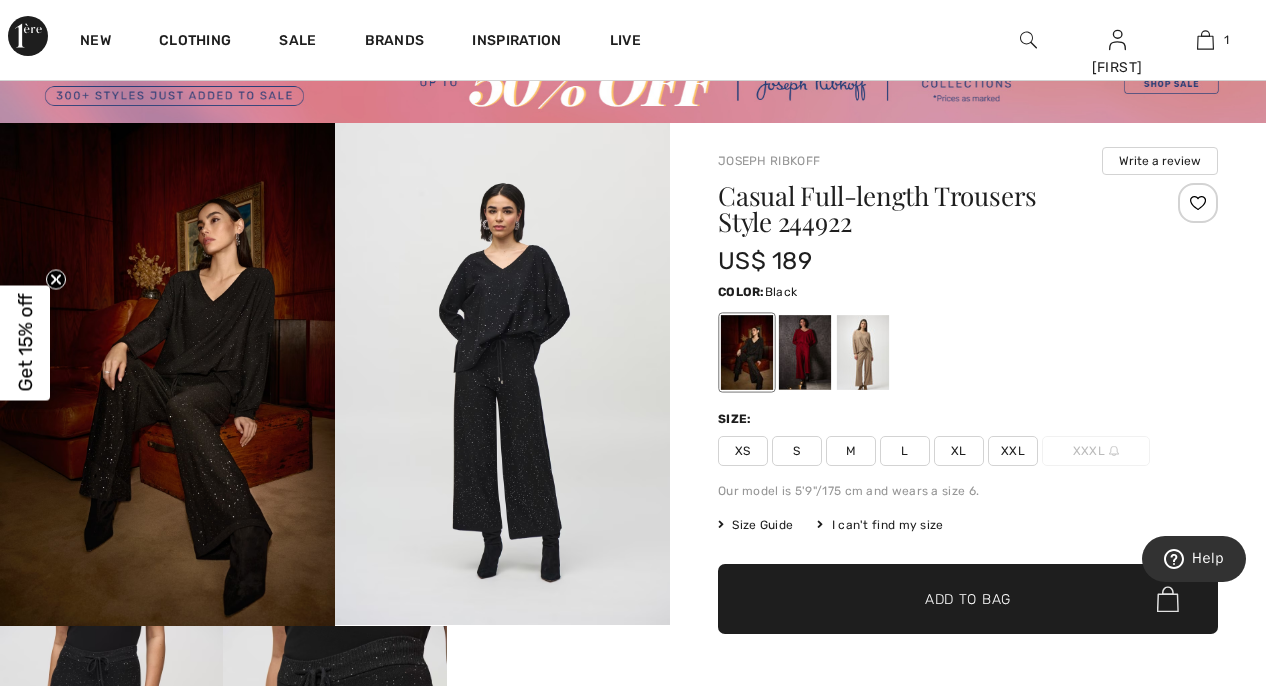 click on "M" at bounding box center (851, 451) 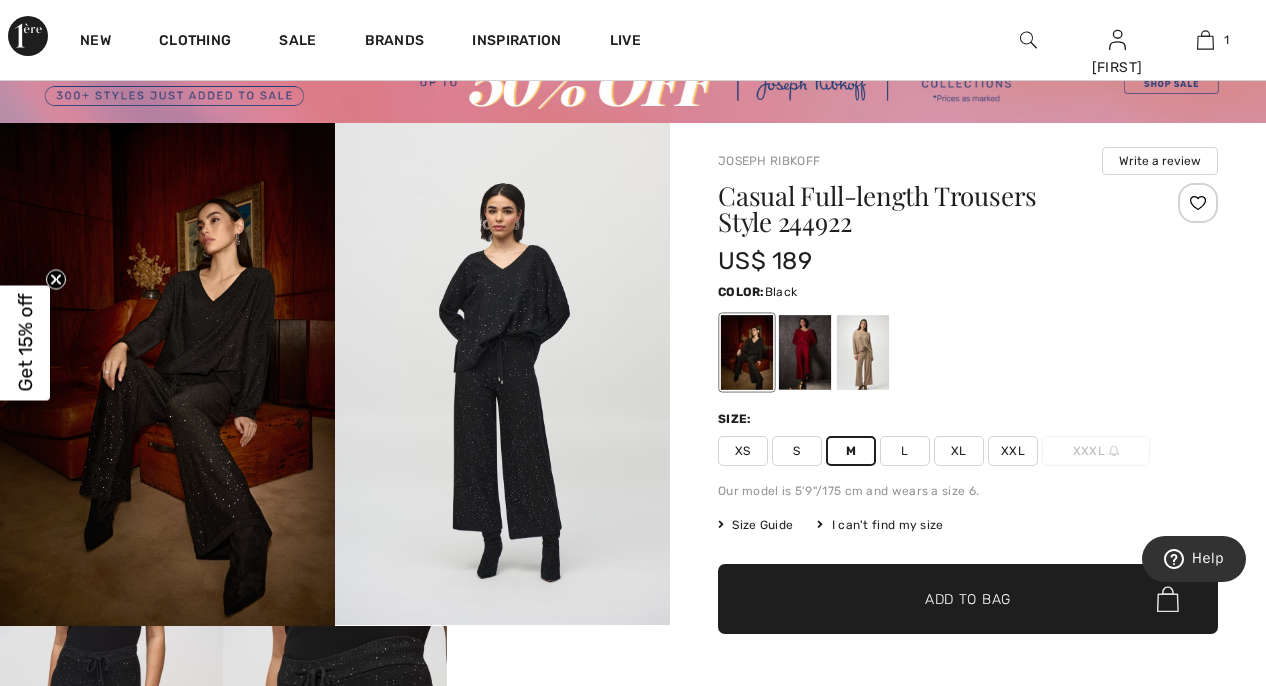 click on "✔ Added to Bag
Add to Bag" at bounding box center [968, 599] 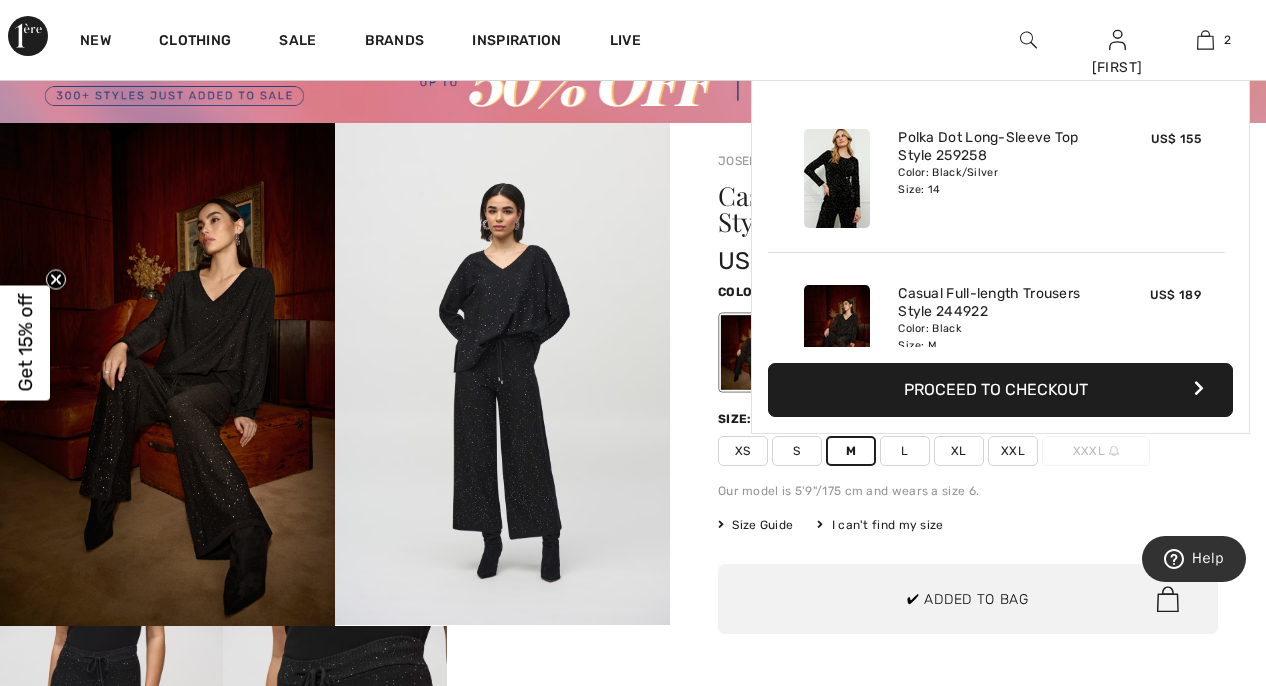 scroll, scrollTop: 62, scrollLeft: 0, axis: vertical 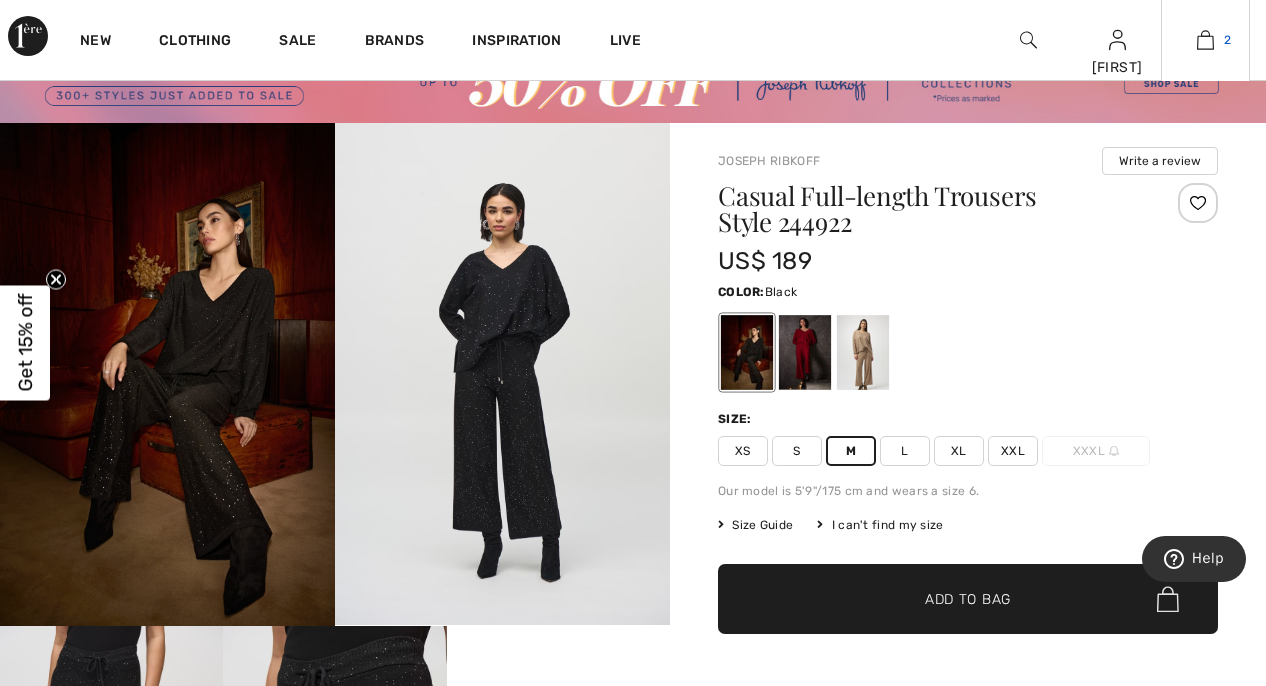 click at bounding box center (1205, 40) 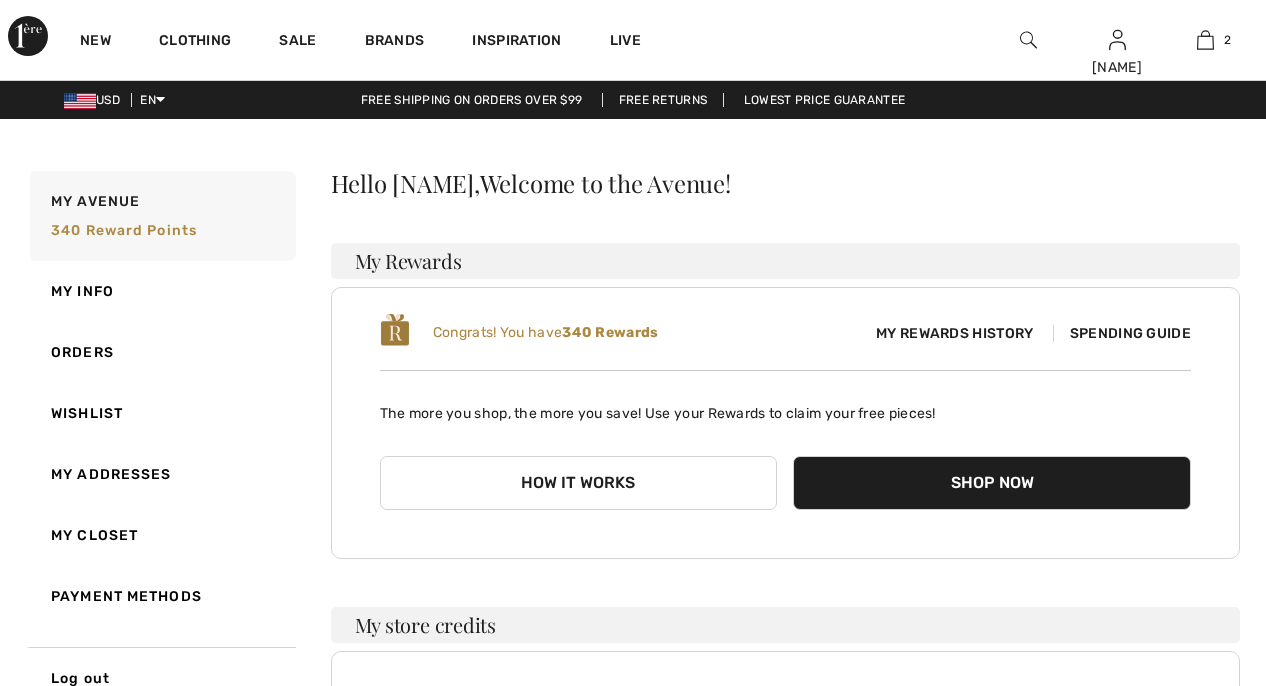 scroll, scrollTop: 0, scrollLeft: 0, axis: both 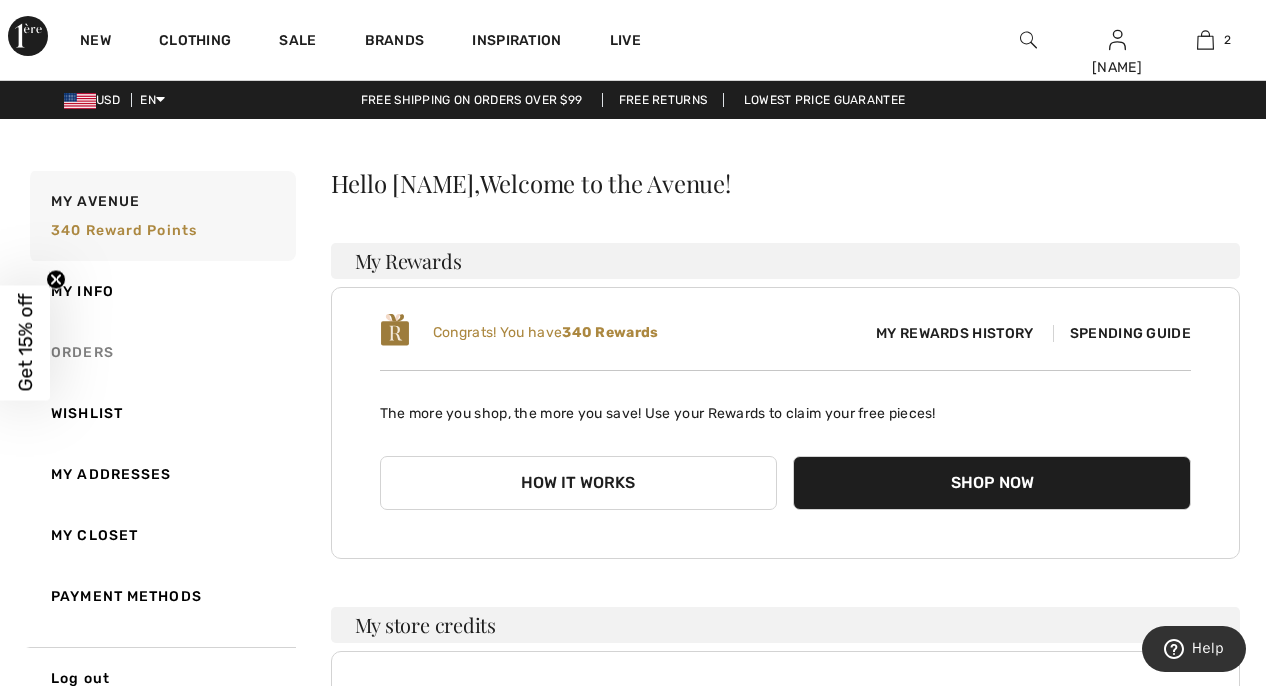 click on "Orders" at bounding box center (161, 352) 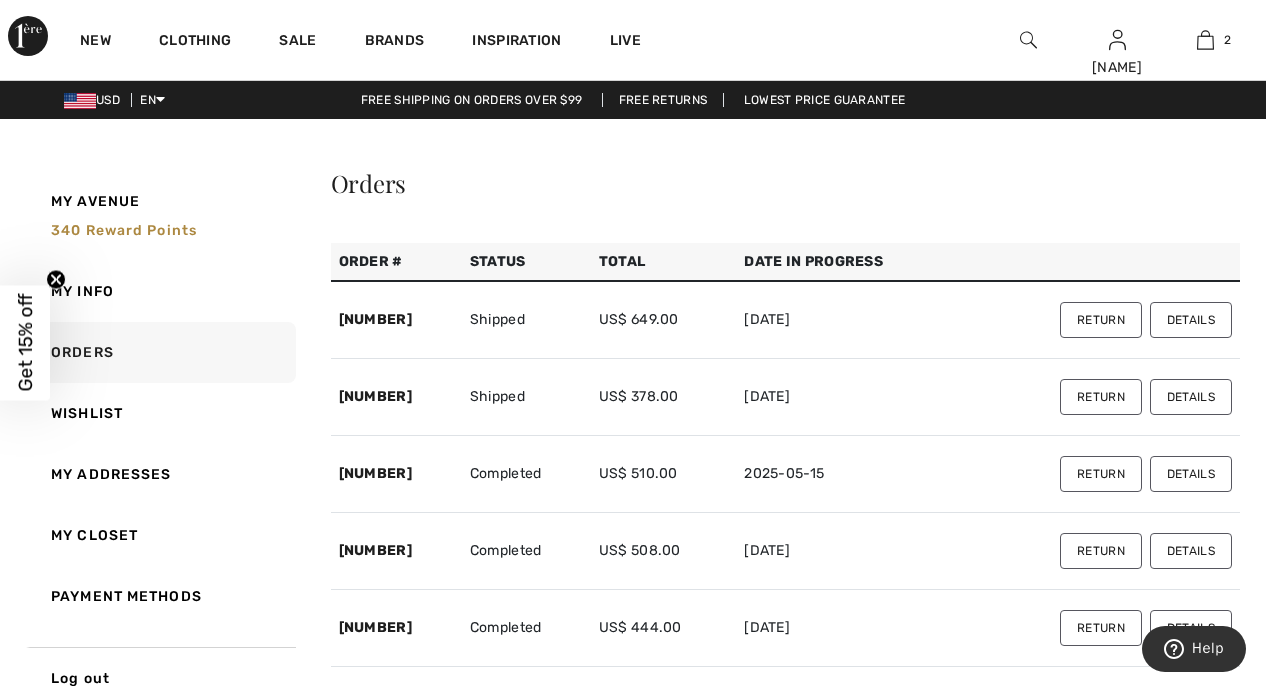 click on "Details" at bounding box center (1191, 320) 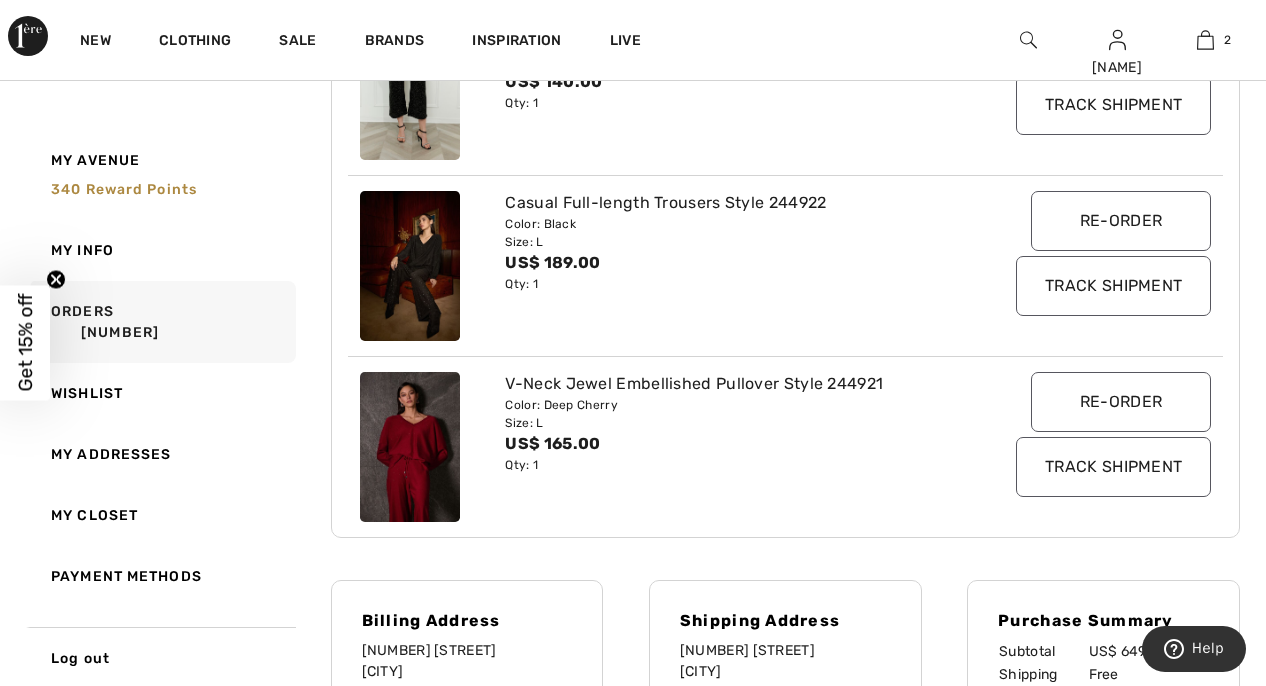 scroll, scrollTop: 655, scrollLeft: 0, axis: vertical 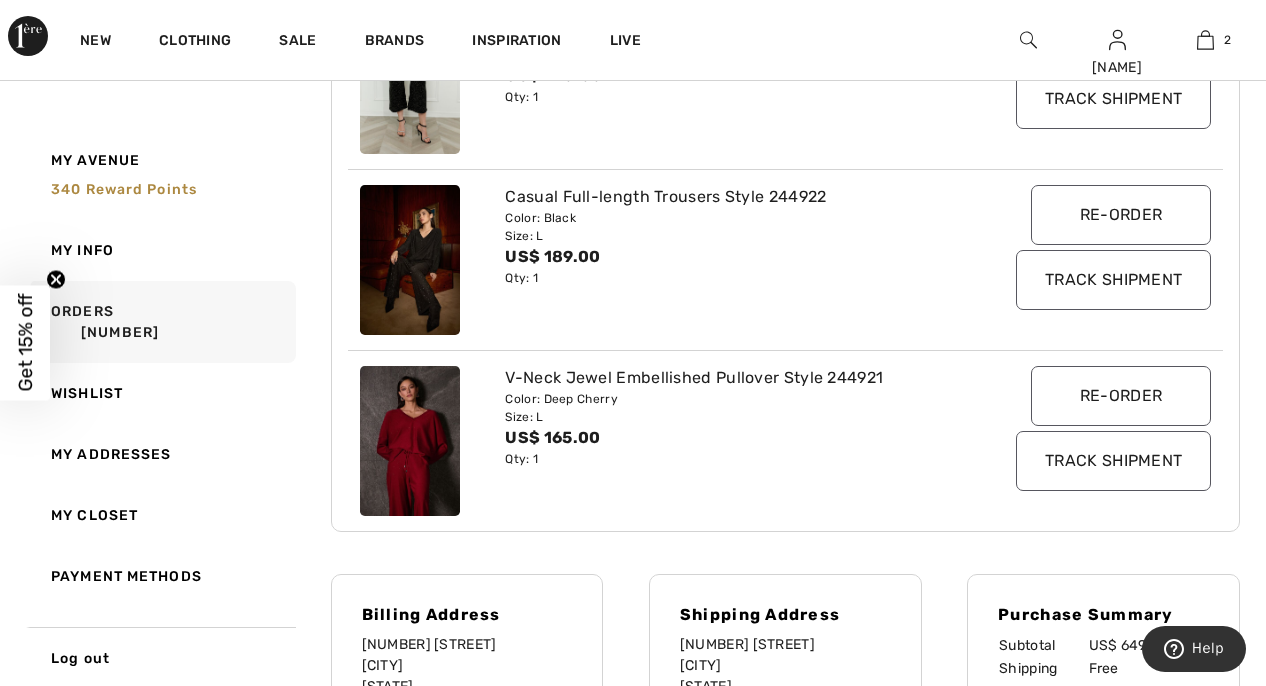 click on "Re-order" at bounding box center (1121, 396) 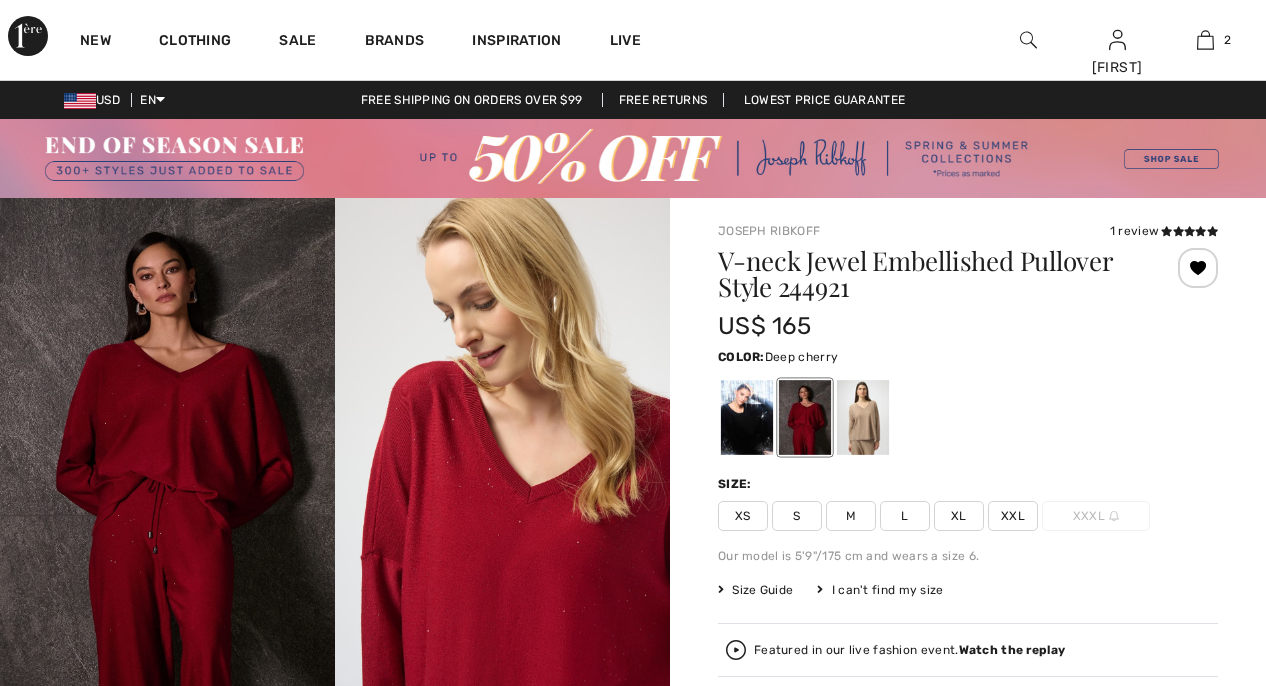 scroll, scrollTop: 0, scrollLeft: 0, axis: both 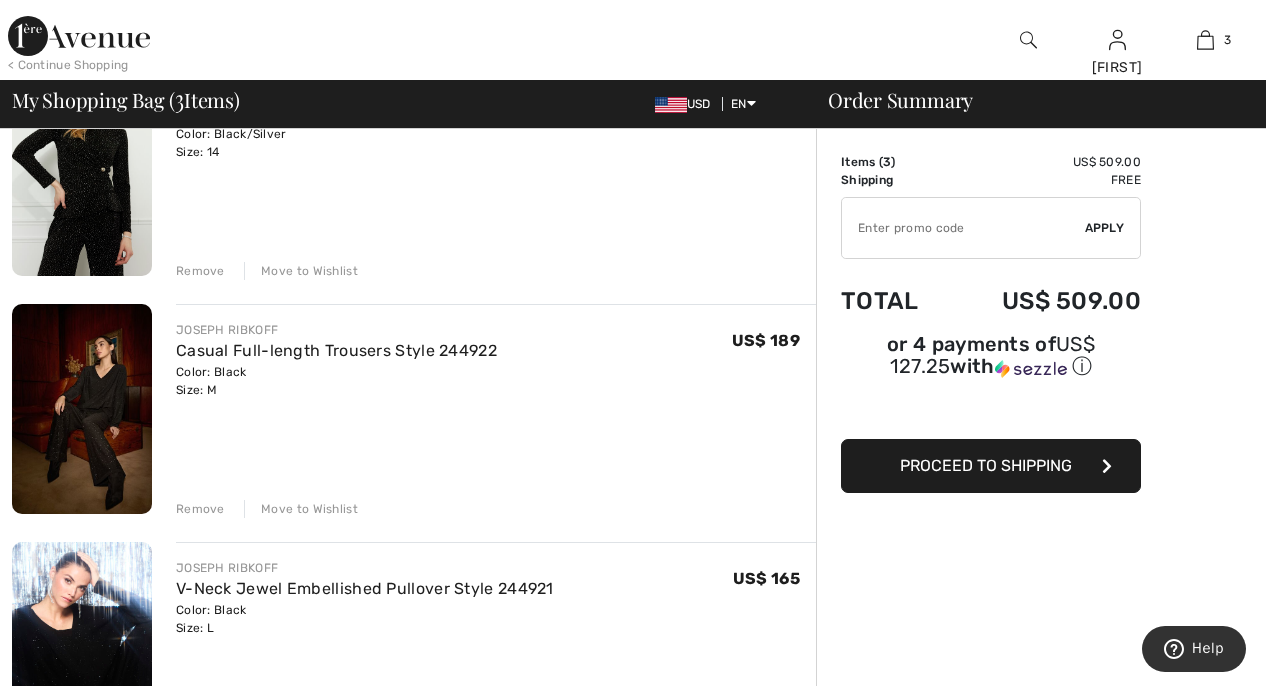 click on "Proceed to Shipping" at bounding box center (986, 465) 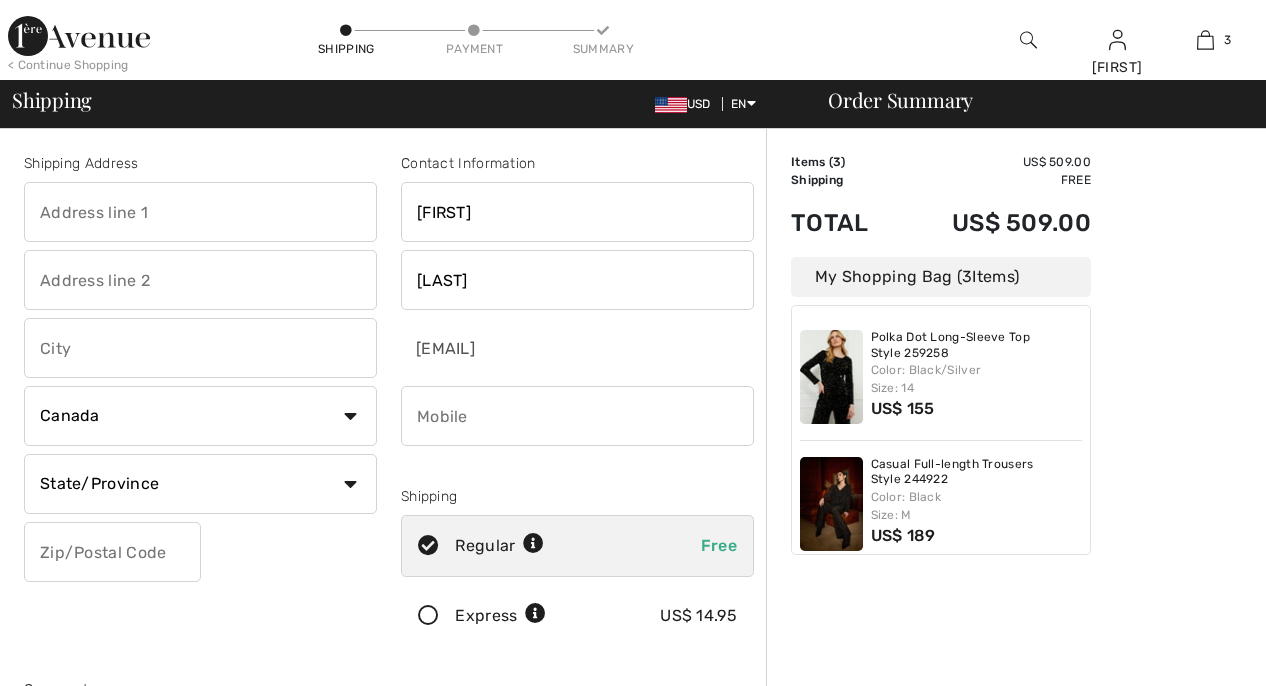 scroll, scrollTop: 0, scrollLeft: 0, axis: both 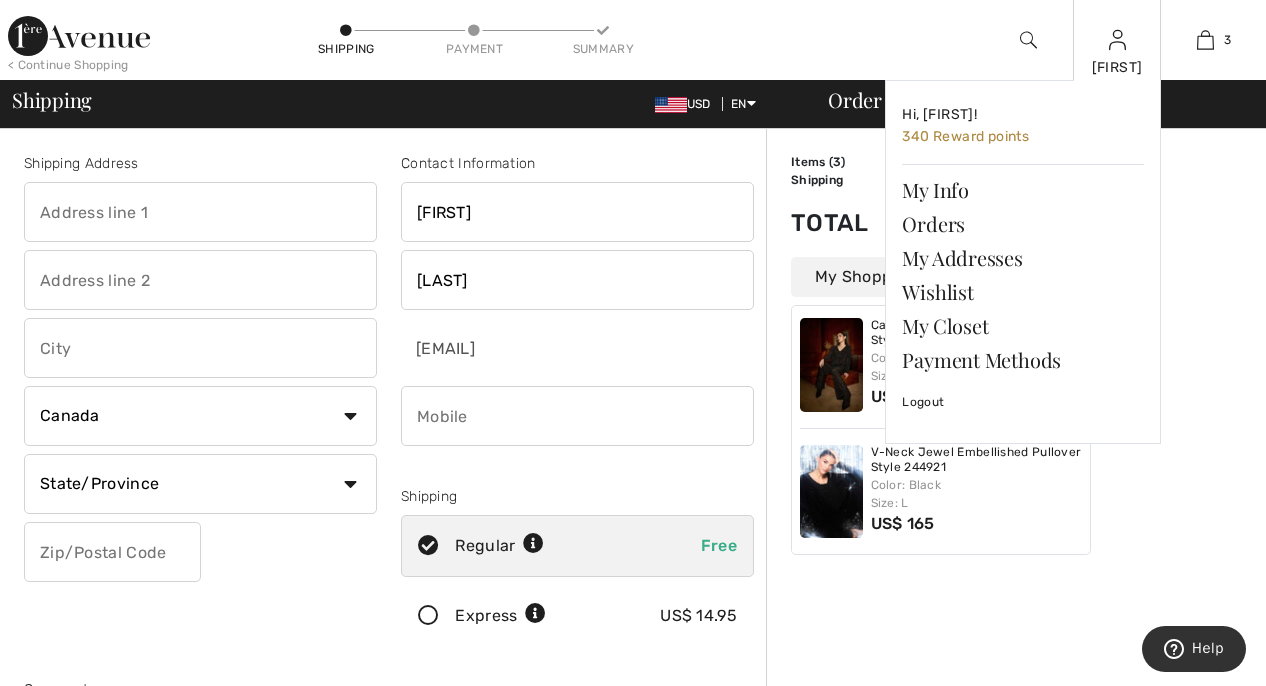 click at bounding box center (1117, 40) 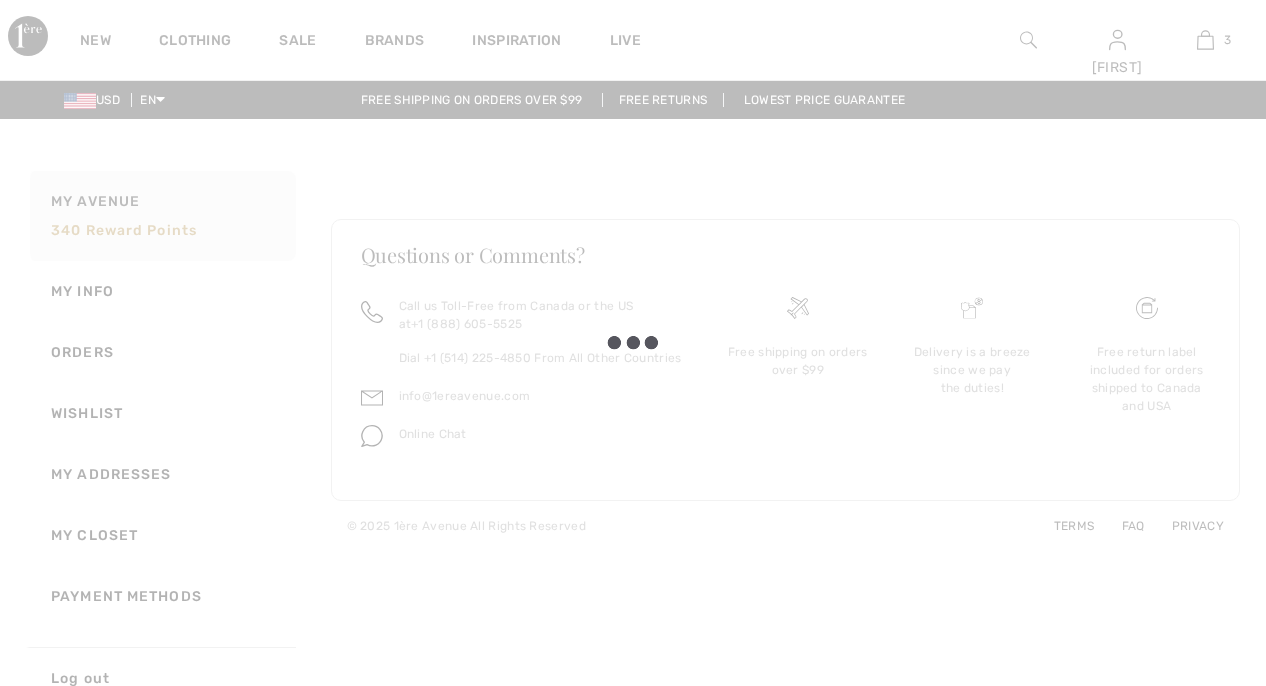 scroll, scrollTop: 0, scrollLeft: 0, axis: both 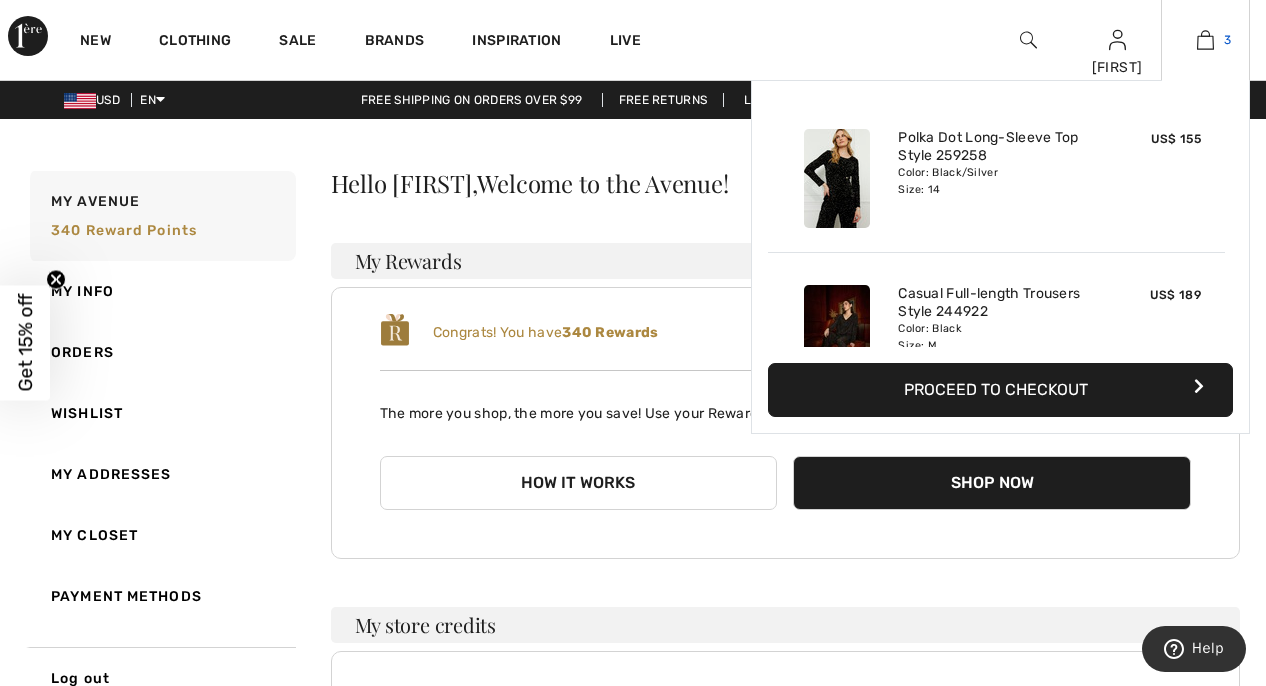 click at bounding box center [1205, 40] 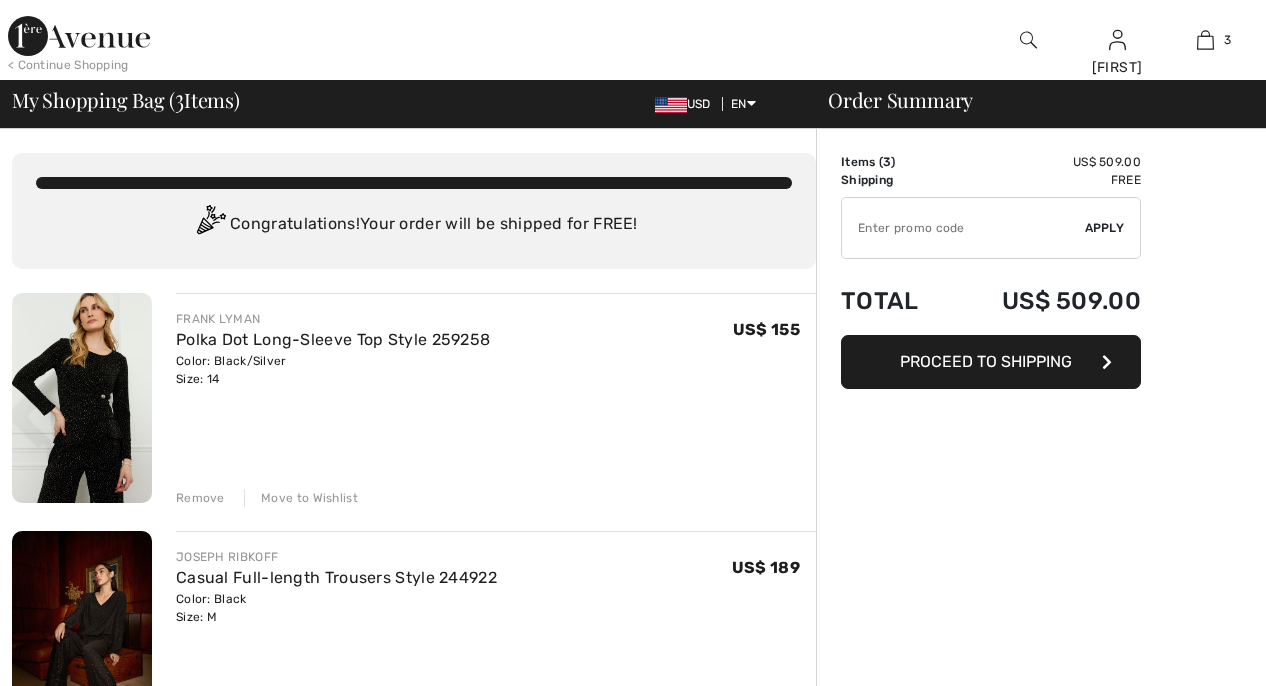 checkbox on "true" 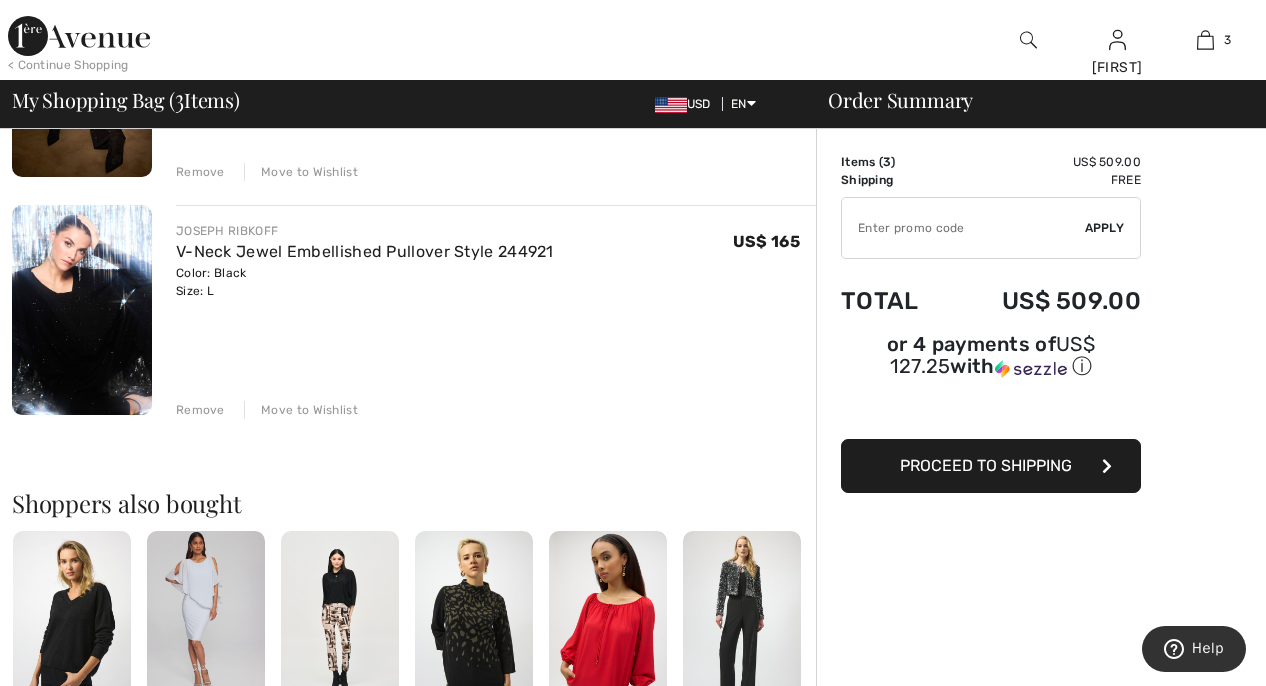 scroll, scrollTop: 528, scrollLeft: 0, axis: vertical 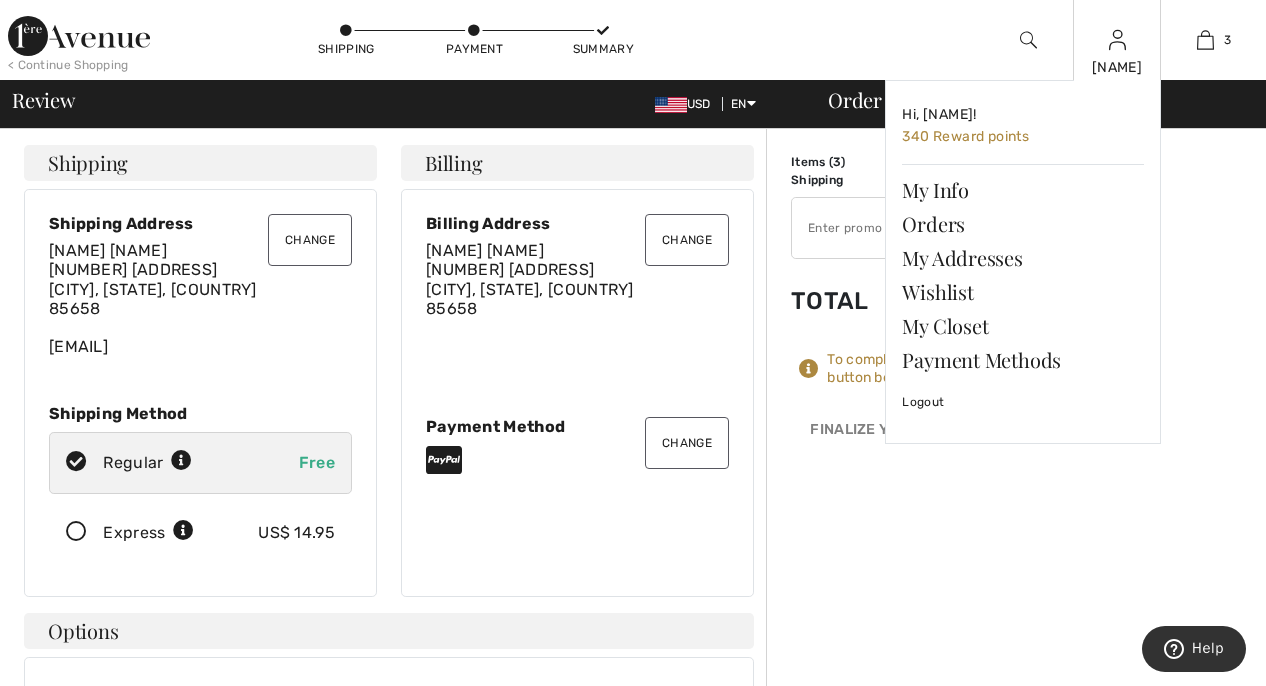 click on "[NAME]
Hi, [NAME]!   340 Reward points
My Info
Orders
My Addresses
Wishlist
My Closet
Payment Methods
Logout" at bounding box center (1117, 40) 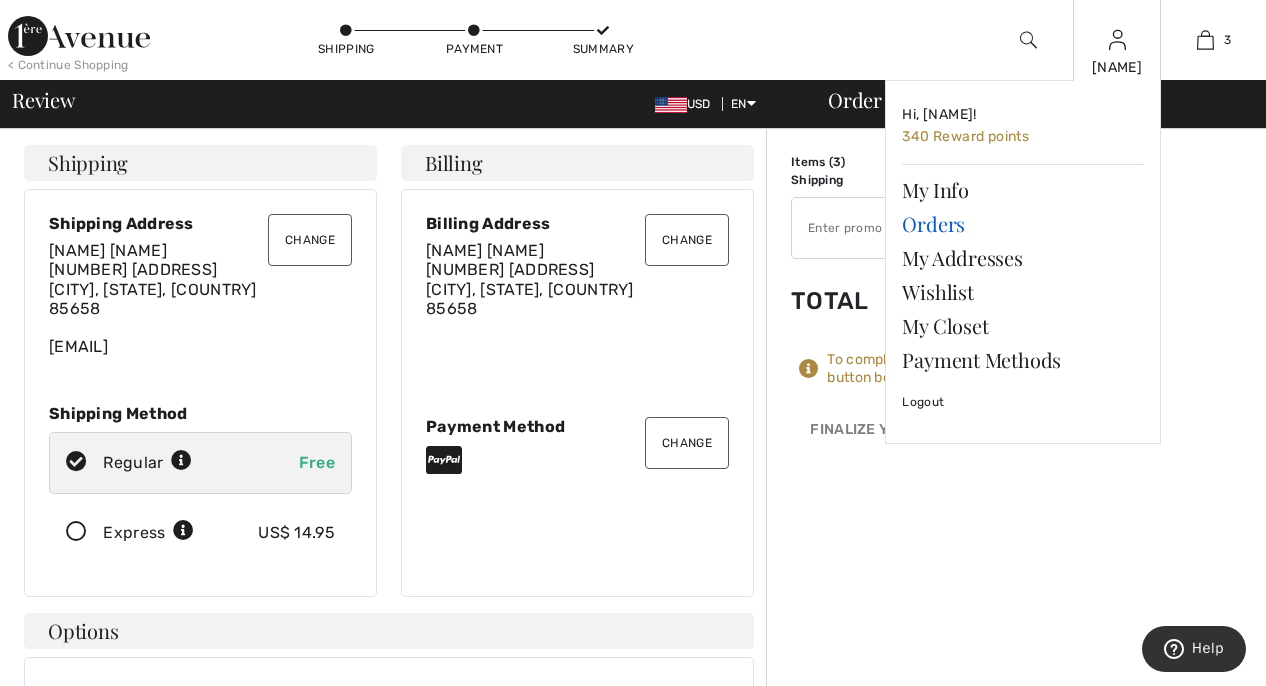 click on "Orders" at bounding box center (1023, 224) 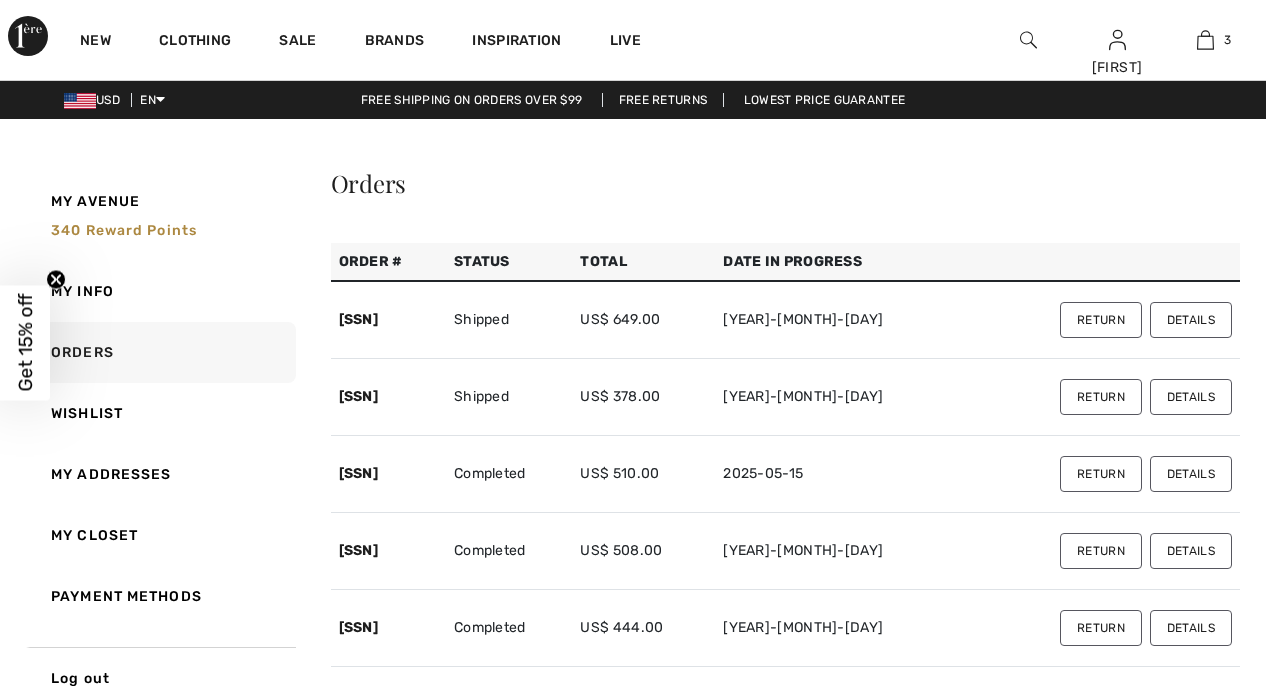 scroll, scrollTop: 0, scrollLeft: 0, axis: both 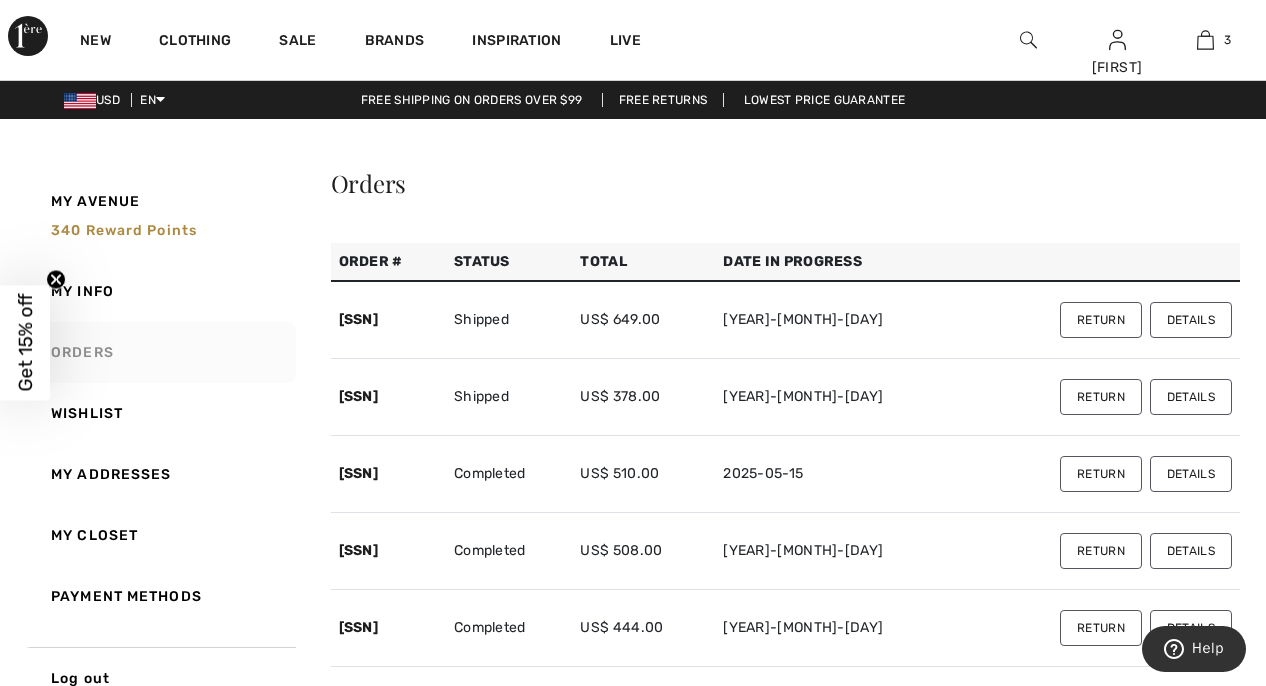 click on "Orders" at bounding box center [161, 352] 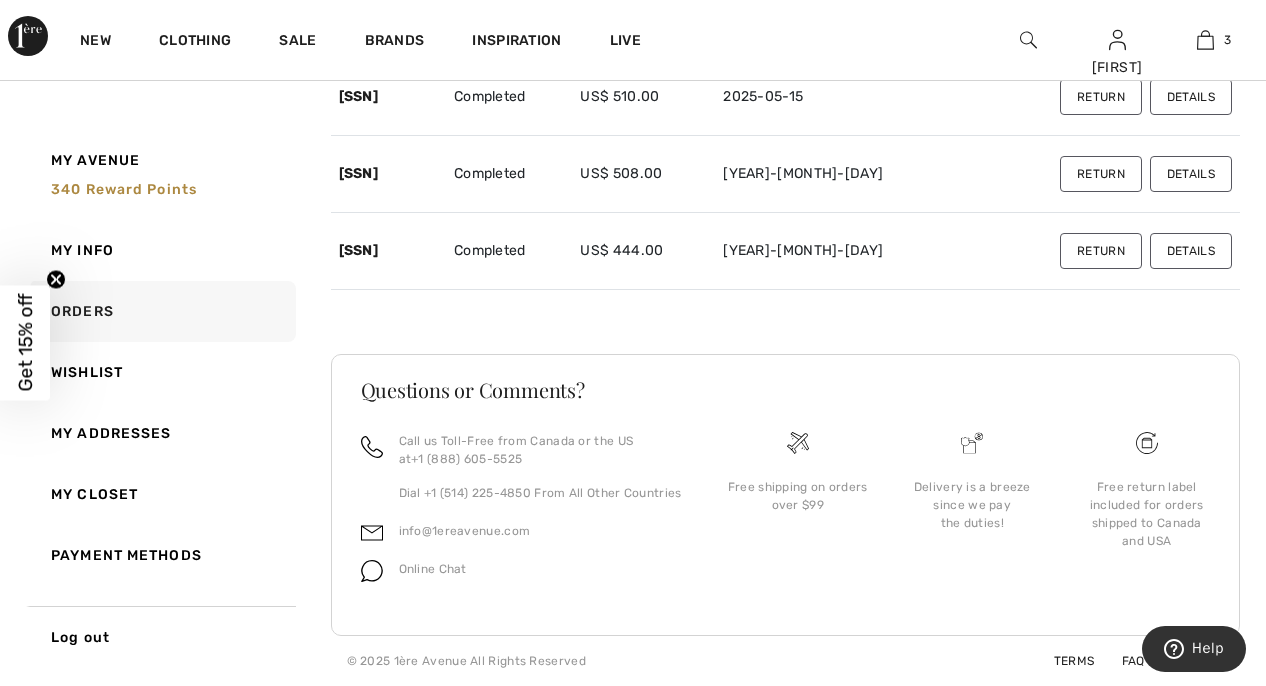 scroll, scrollTop: 377, scrollLeft: 0, axis: vertical 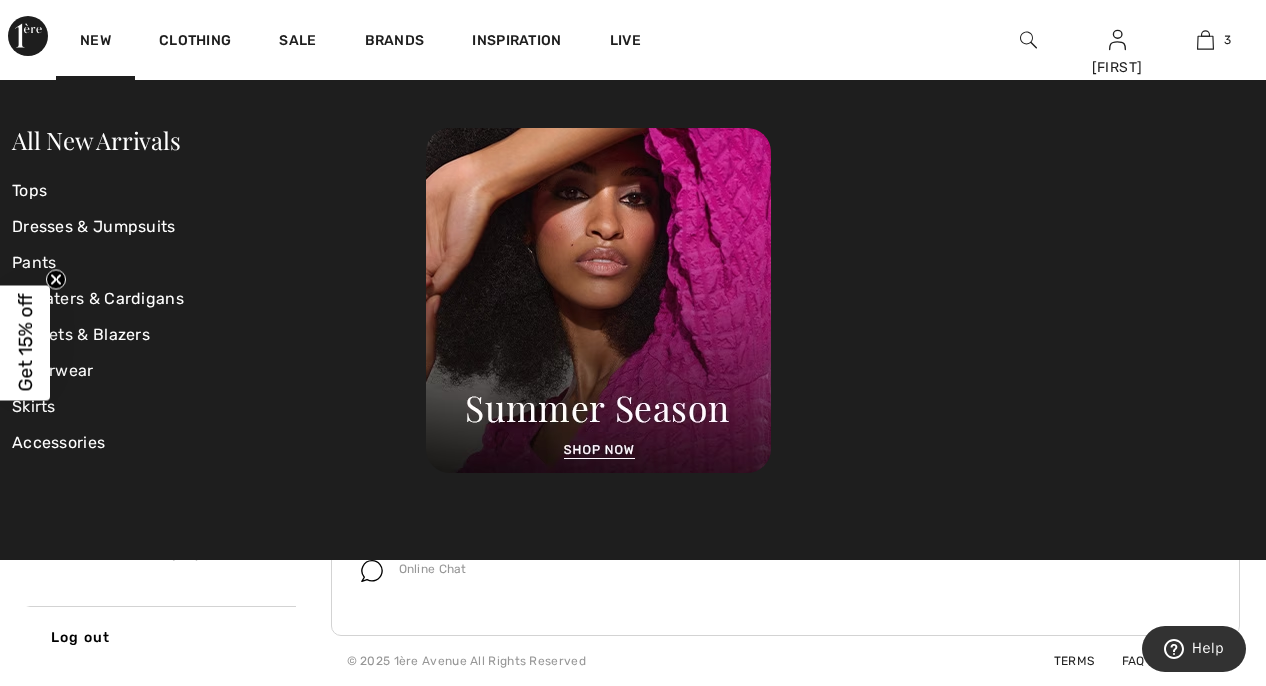click at bounding box center [28, 36] 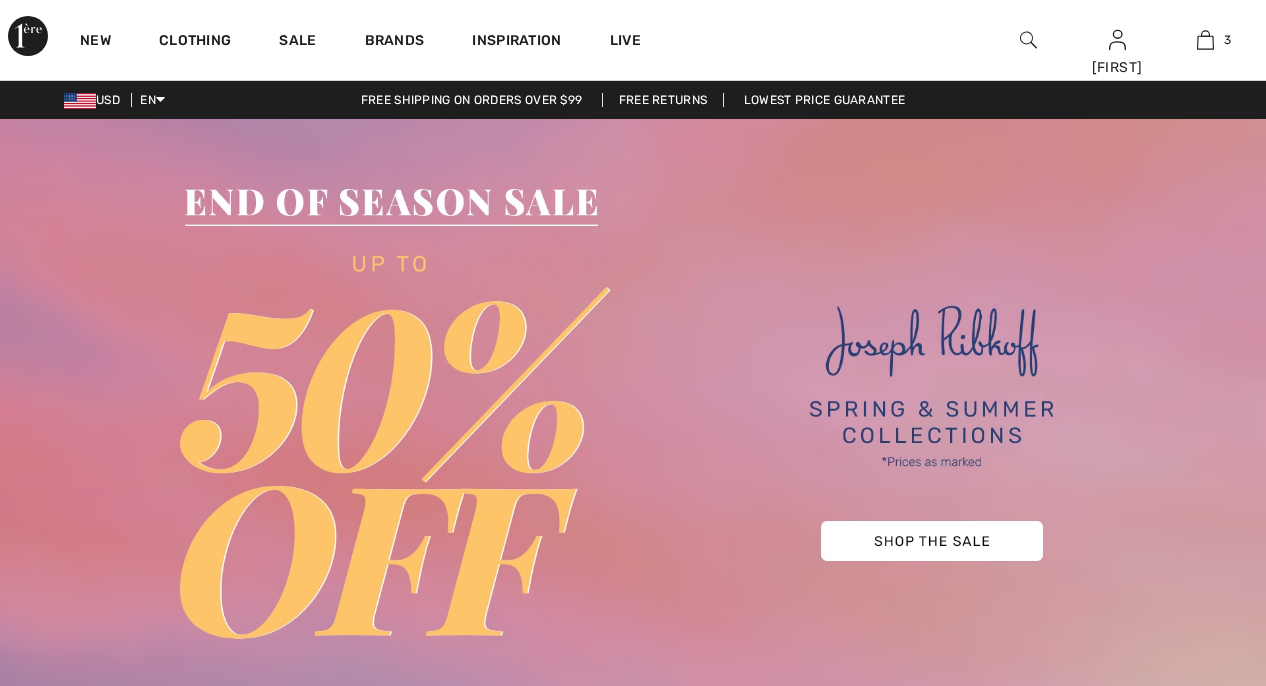 scroll, scrollTop: 0, scrollLeft: 0, axis: both 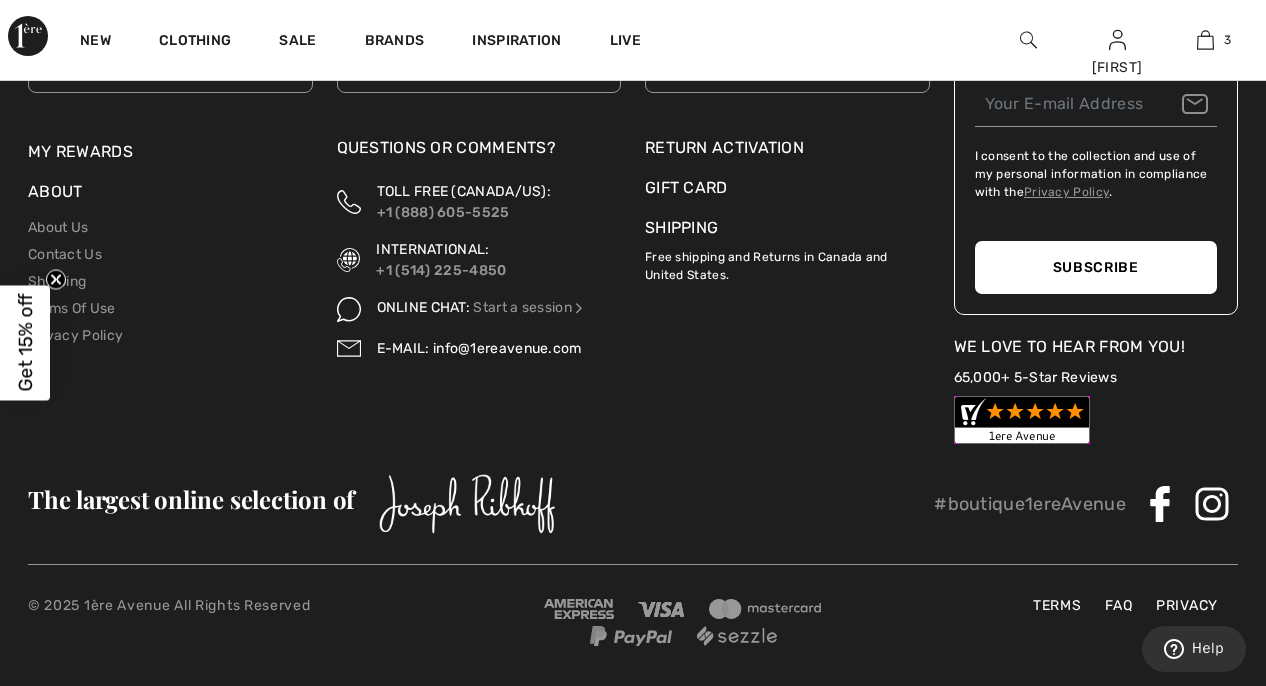 click on "info@1ereavenue.com" at bounding box center (507, 348) 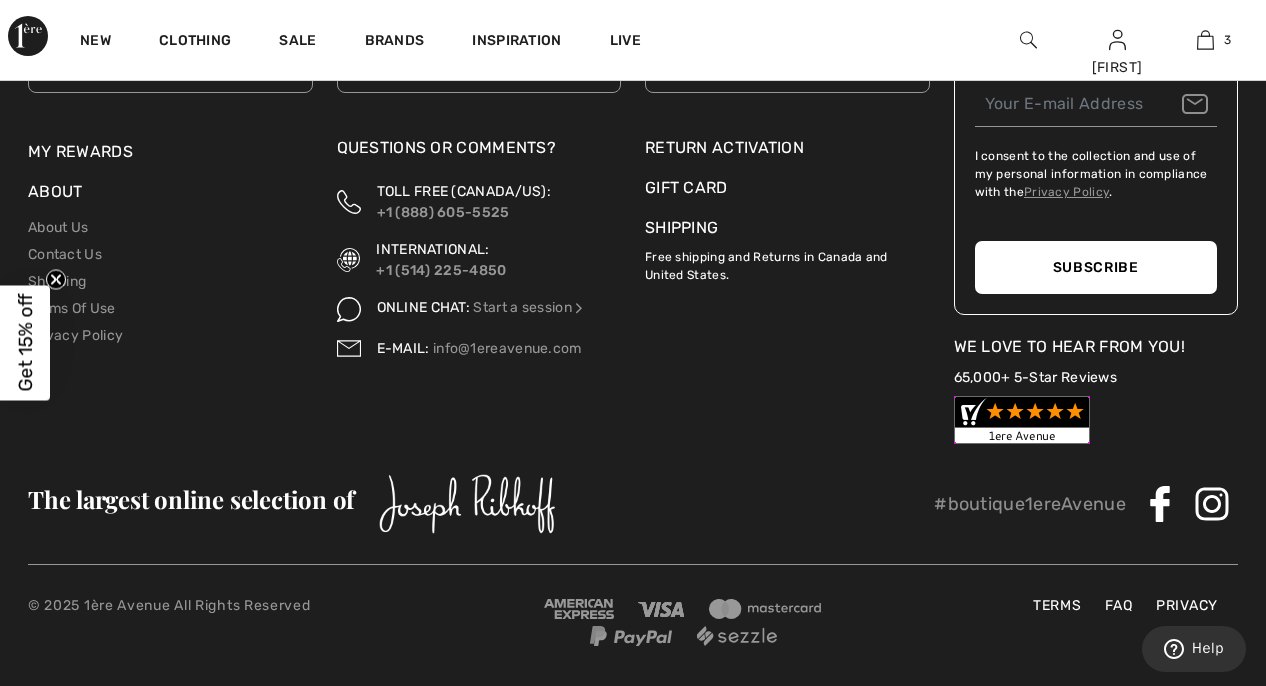 scroll, scrollTop: 6076, scrollLeft: 0, axis: vertical 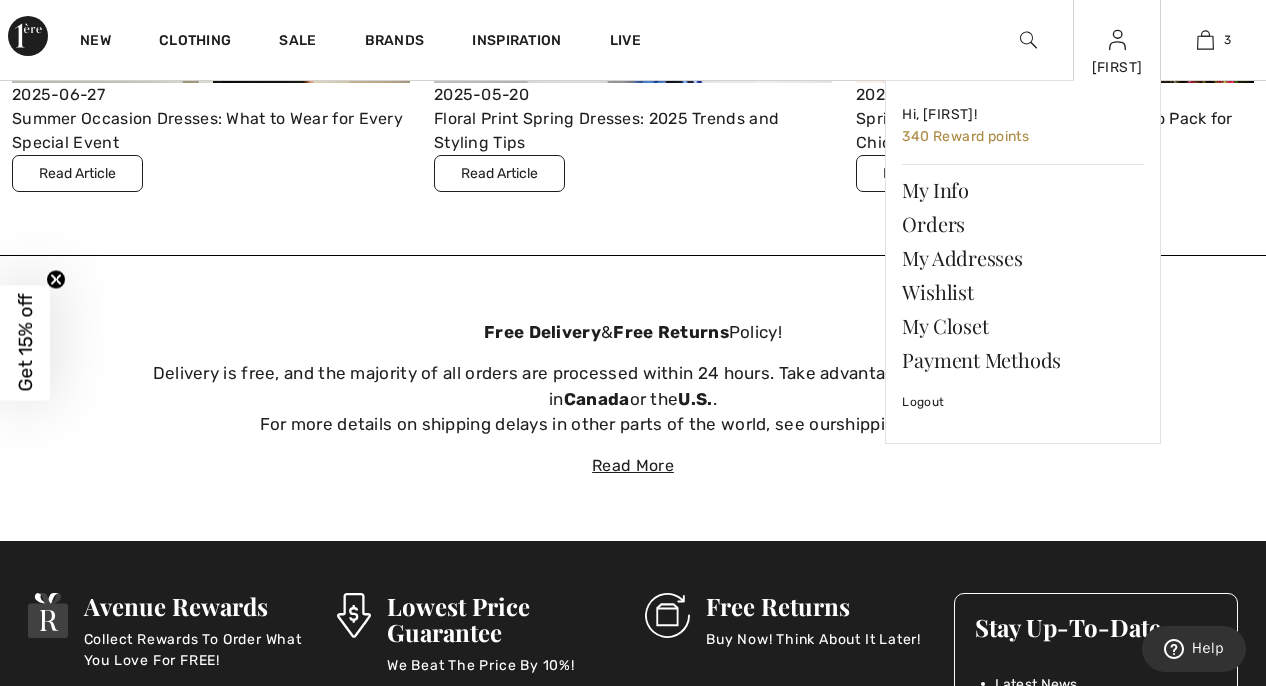click at bounding box center [1117, 40] 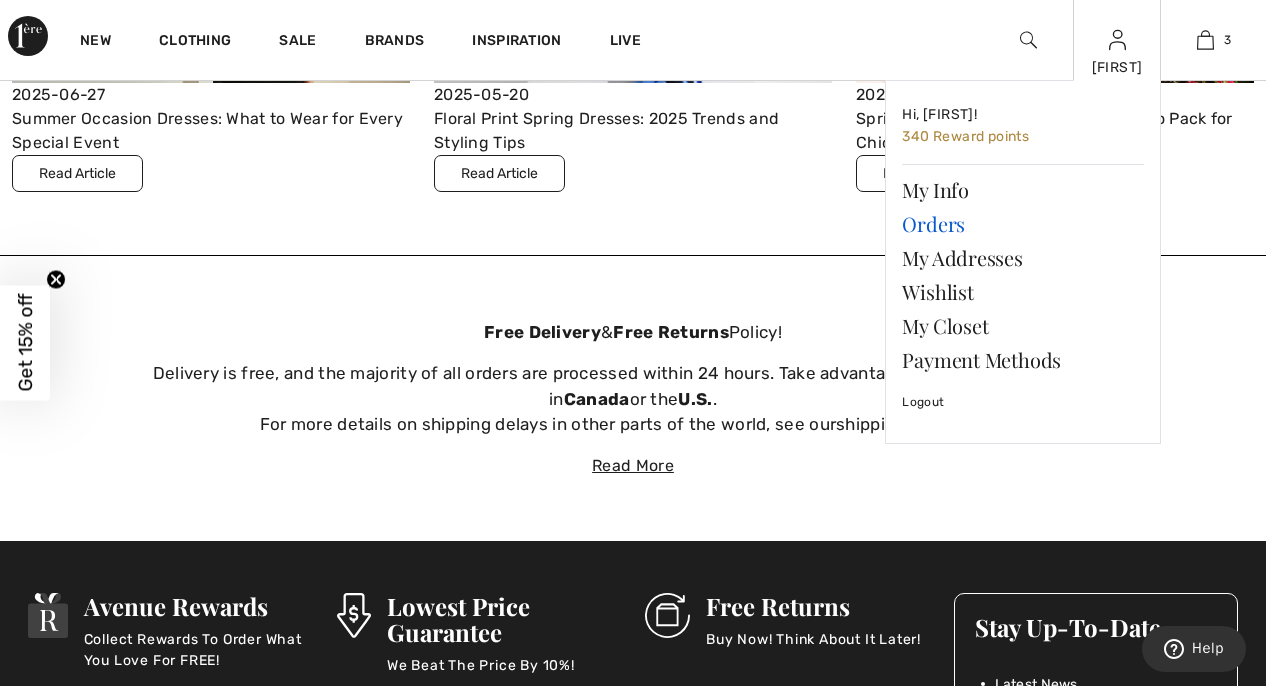 click on "Orders" at bounding box center (1023, 224) 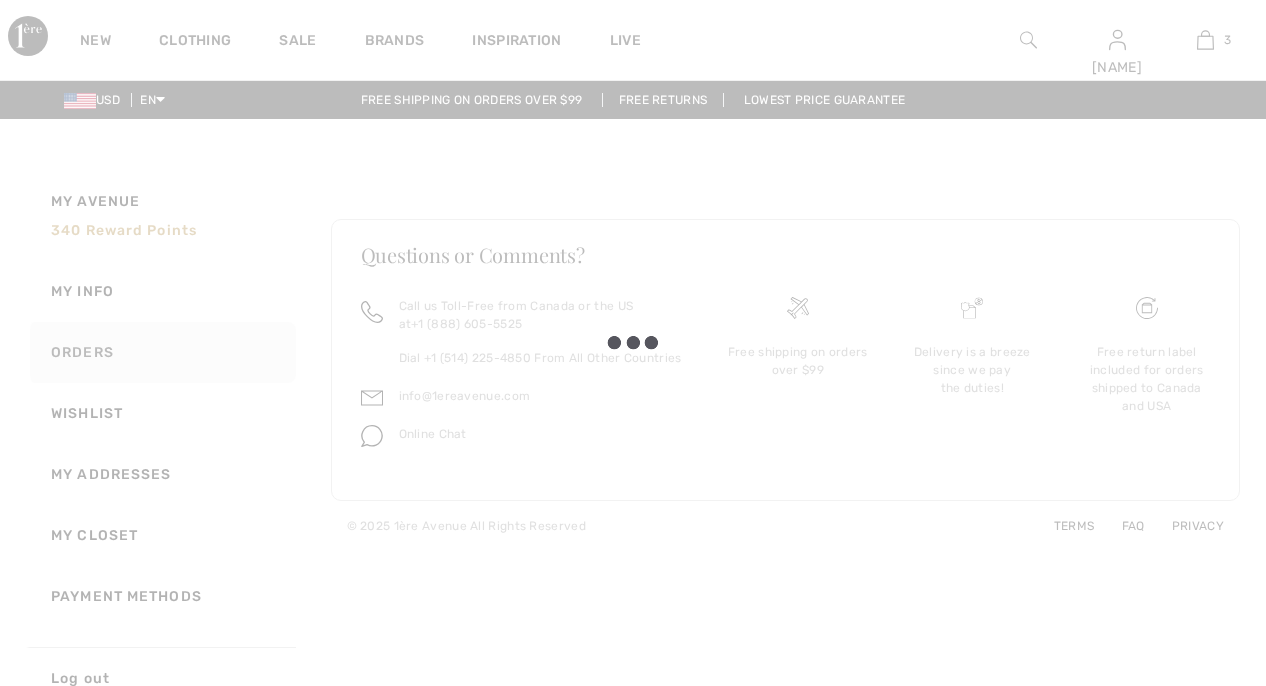 scroll, scrollTop: 0, scrollLeft: 0, axis: both 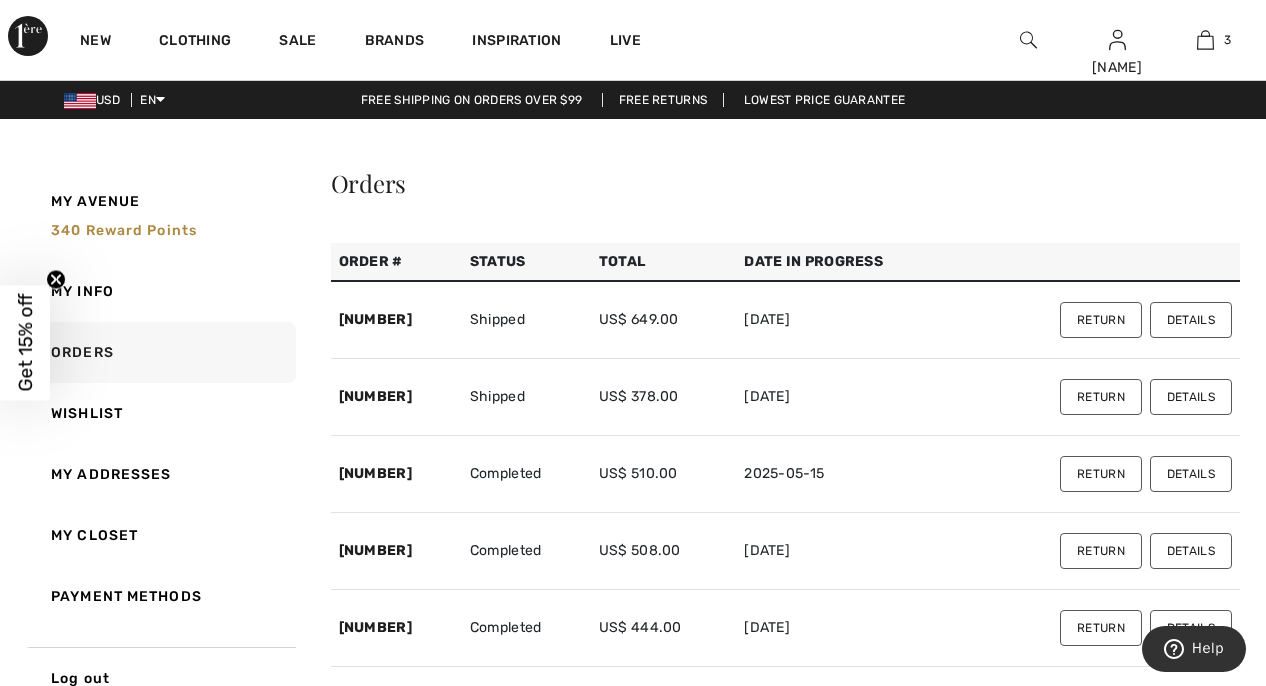 click on "Details" at bounding box center (1191, 320) 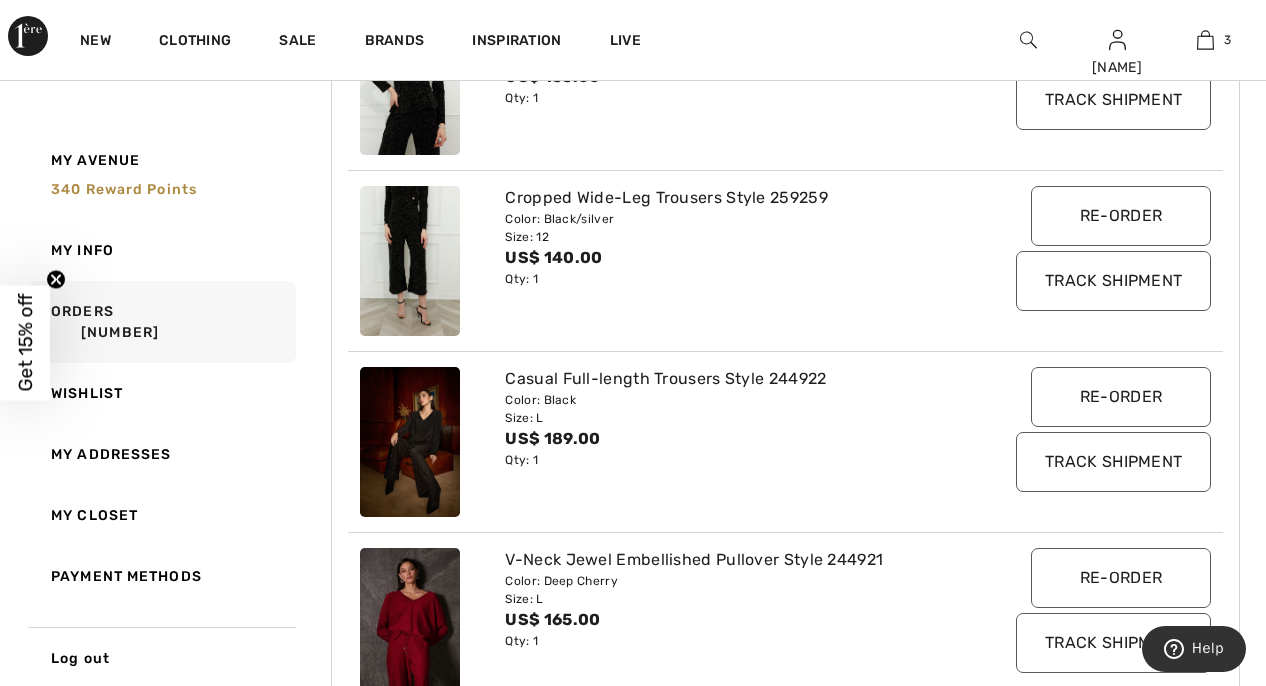 scroll, scrollTop: 475, scrollLeft: 0, axis: vertical 